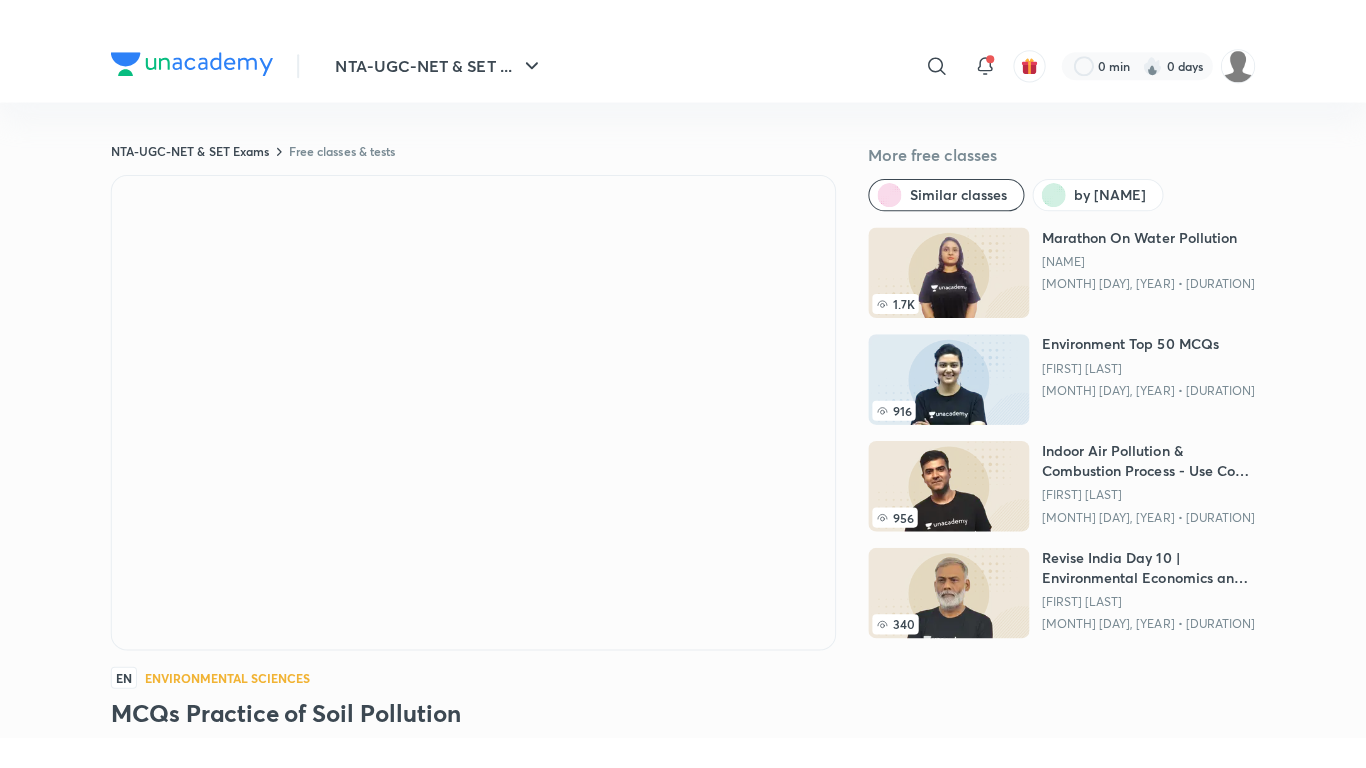 scroll, scrollTop: 0, scrollLeft: 0, axis: both 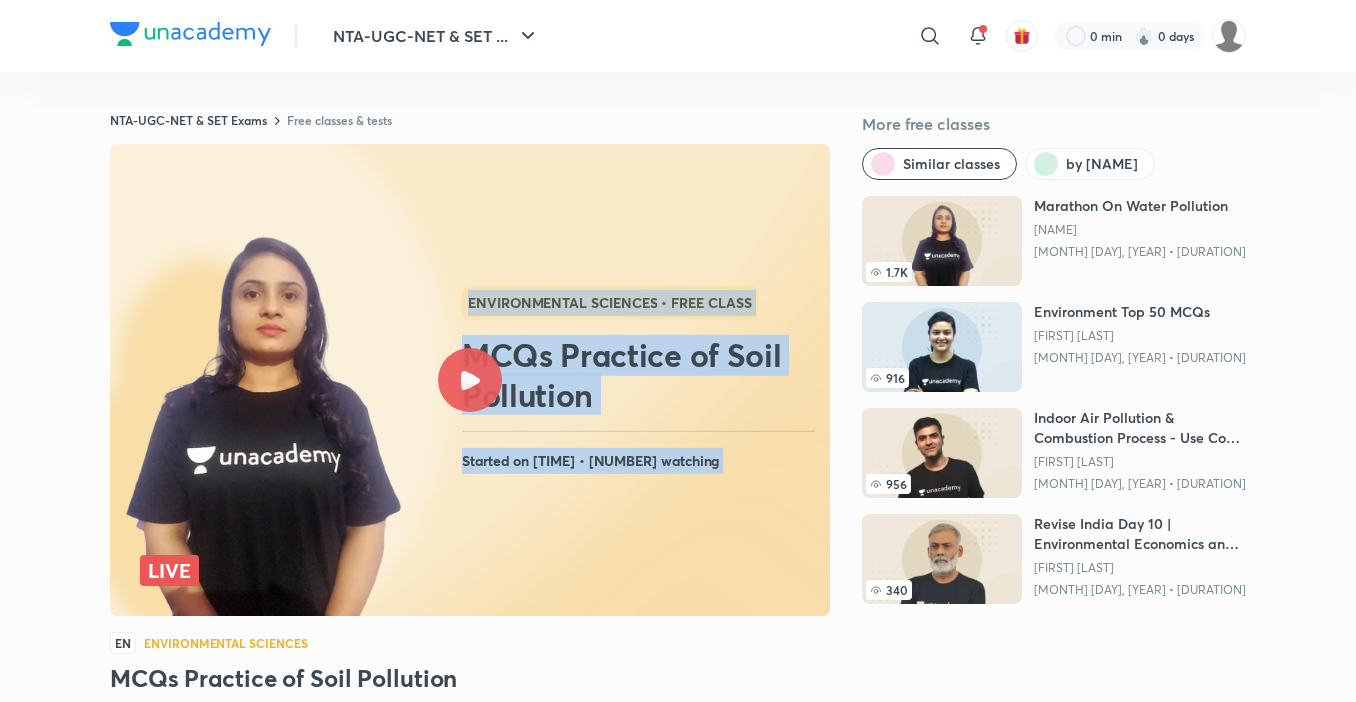 click 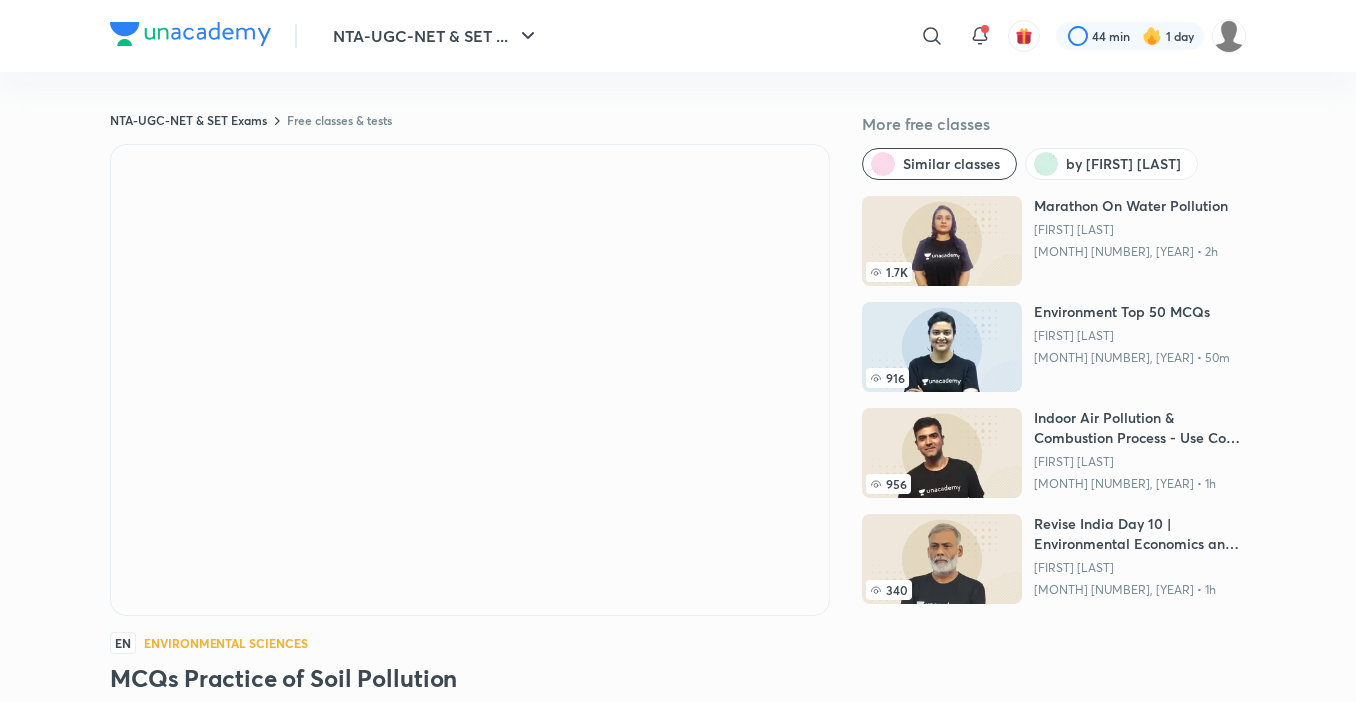 scroll, scrollTop: 0, scrollLeft: 0, axis: both 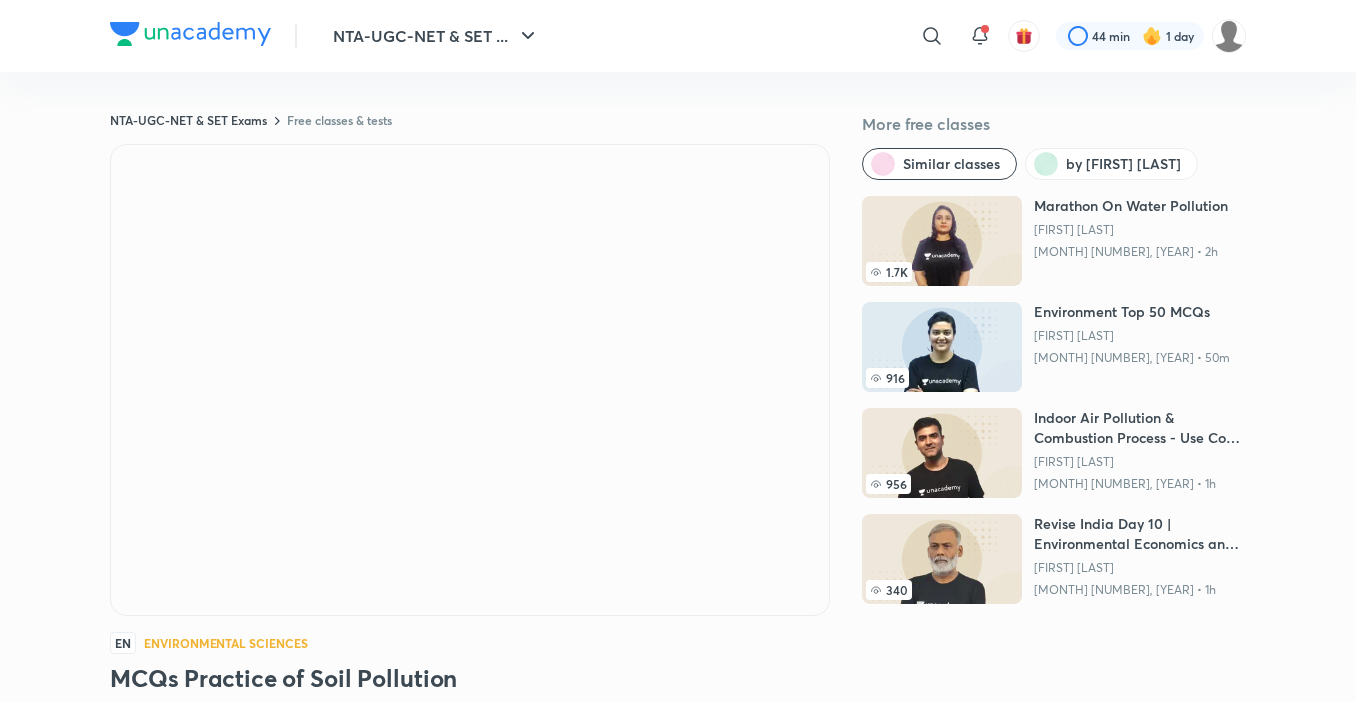 click on "Free classes & tests" at bounding box center [339, 120] 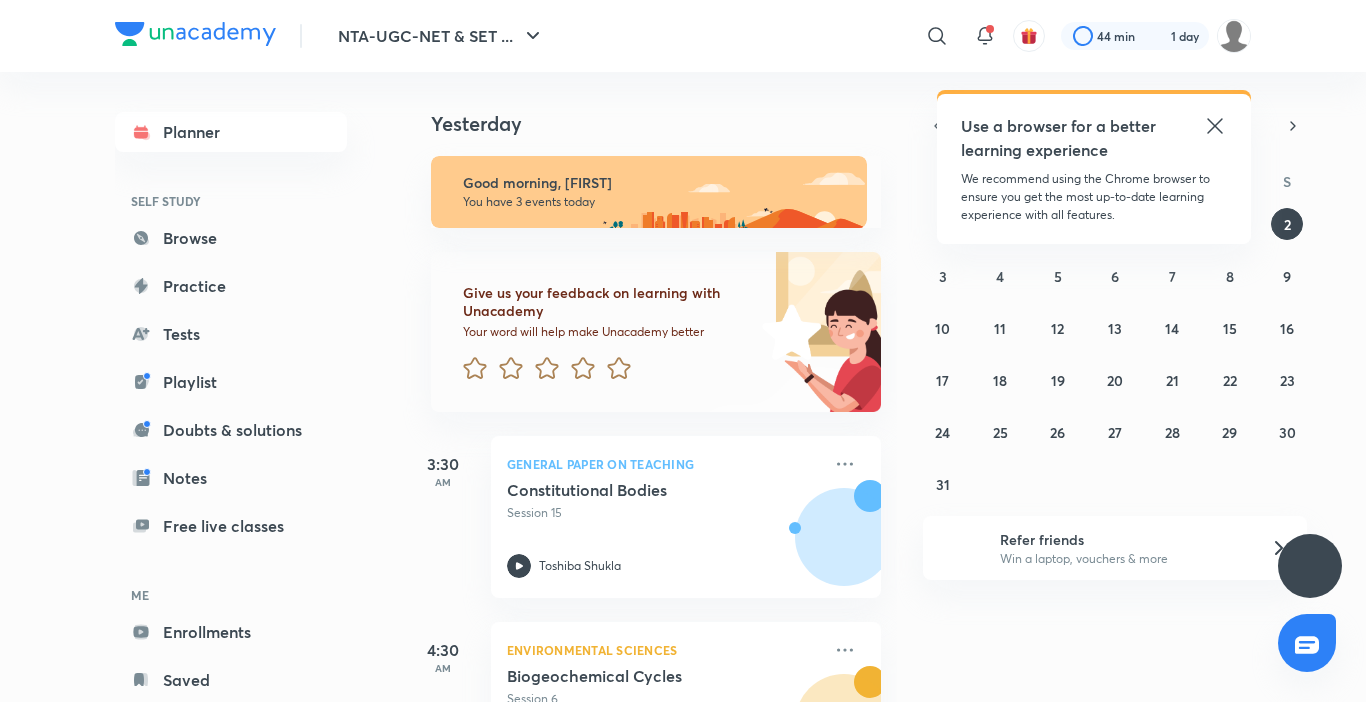 scroll, scrollTop: 0, scrollLeft: 0, axis: both 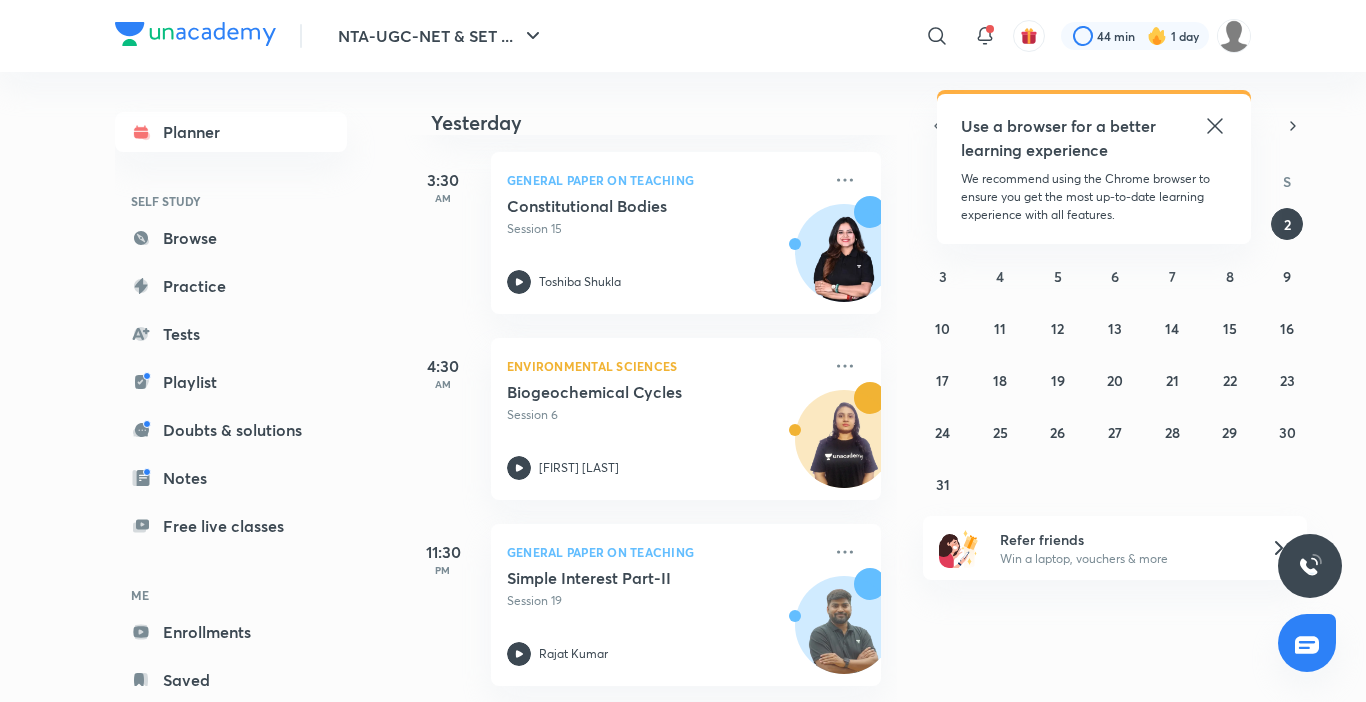 click 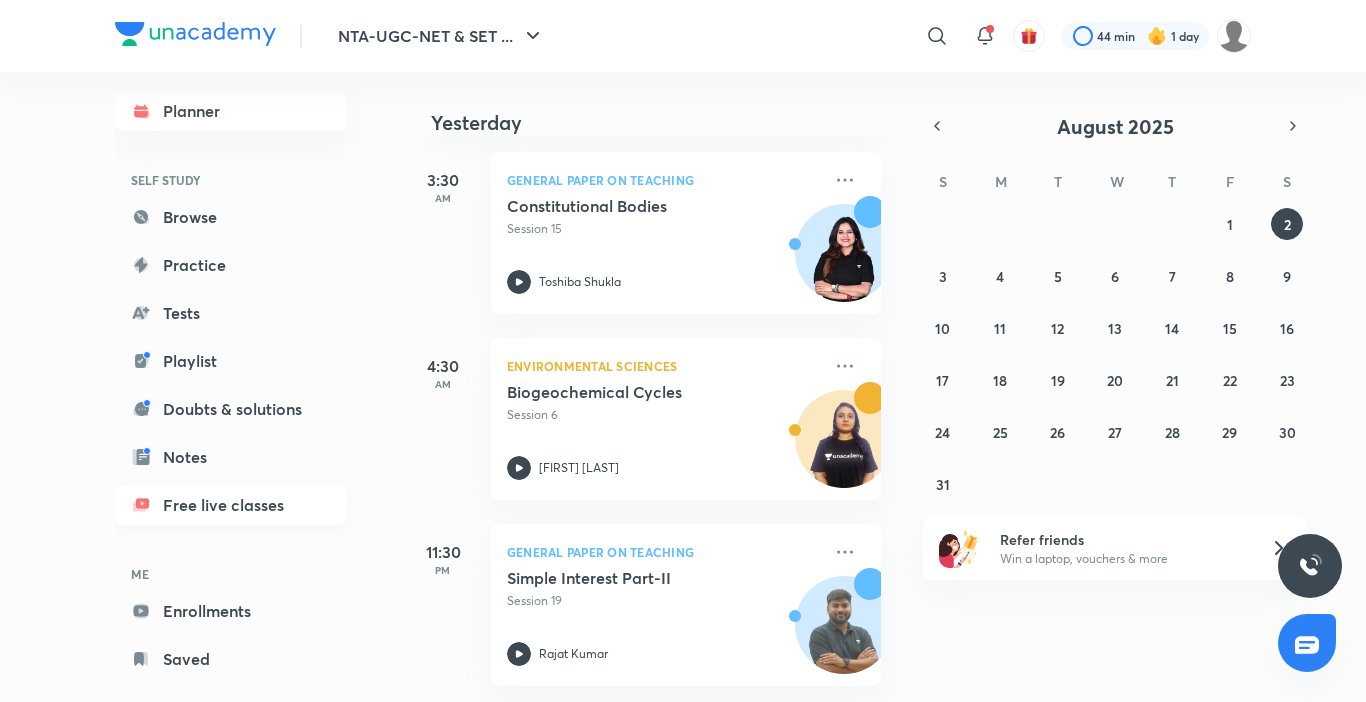 scroll, scrollTop: 0, scrollLeft: 0, axis: both 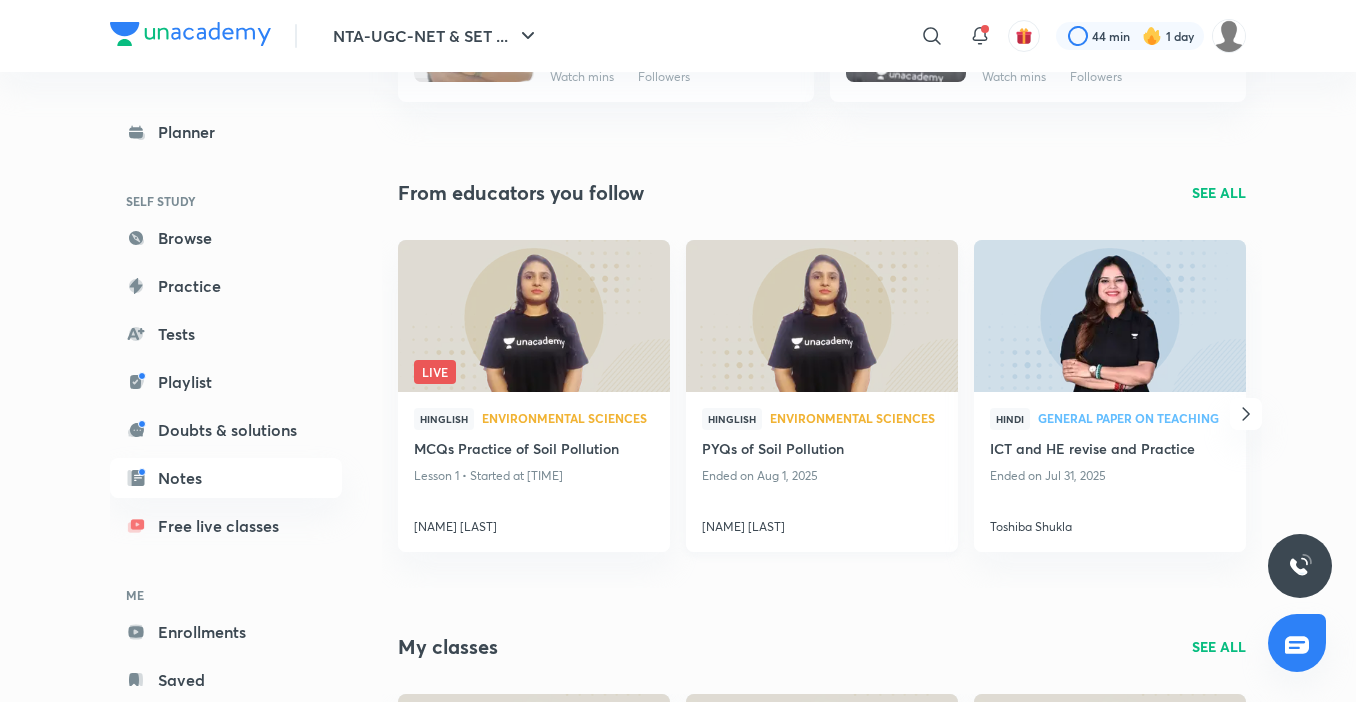 click at bounding box center (821, 315) 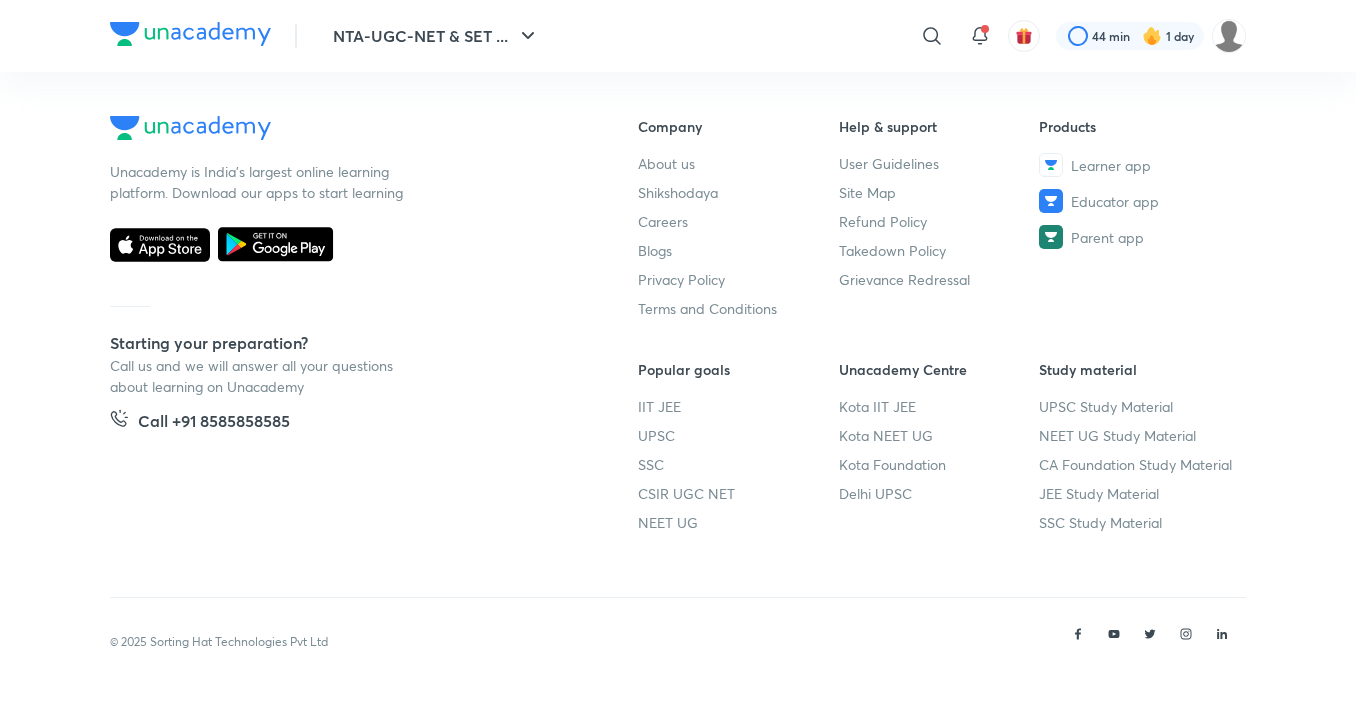 scroll, scrollTop: 0, scrollLeft: 0, axis: both 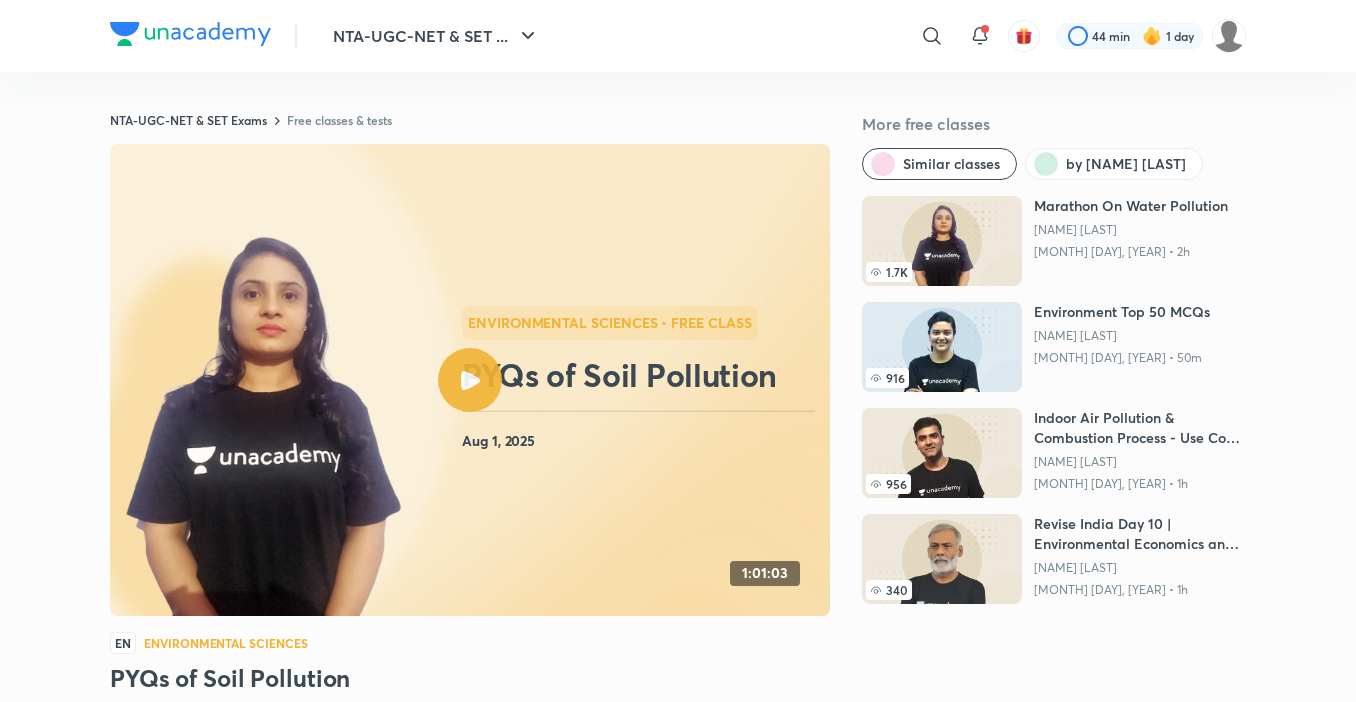 click 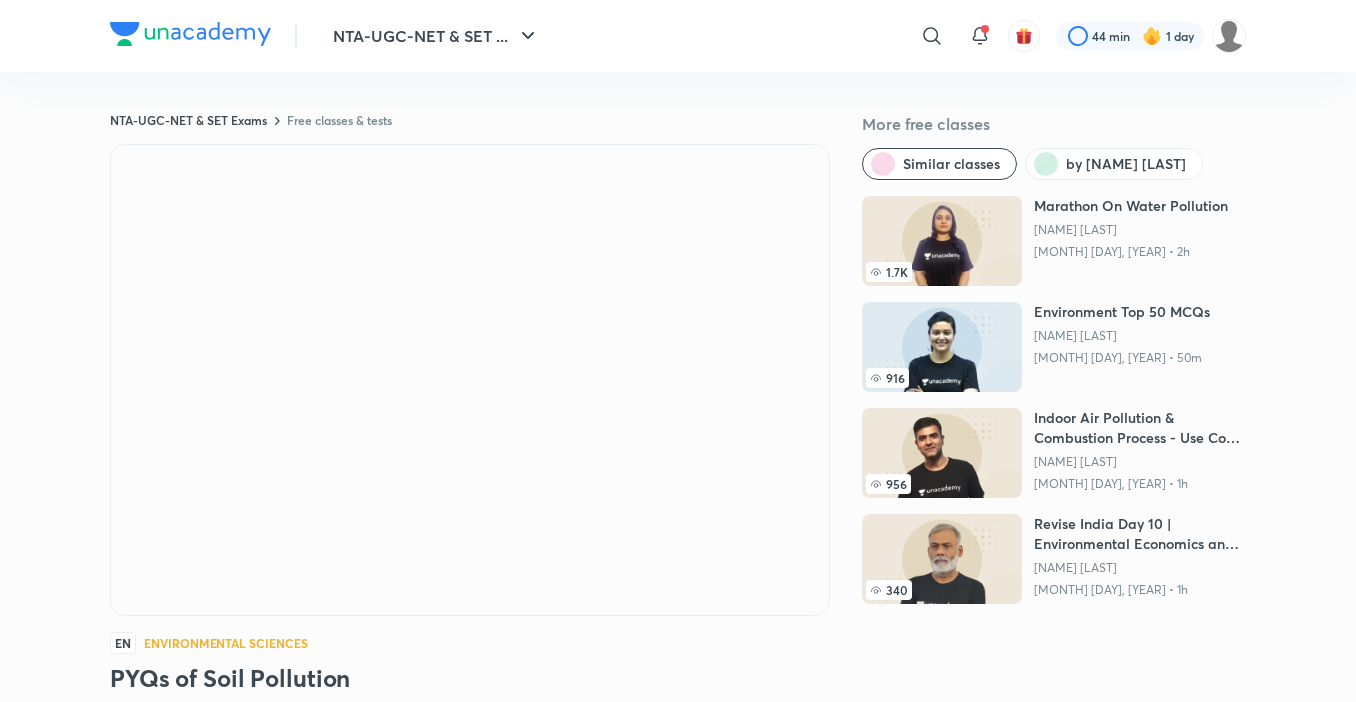 click on "NTA-UGC-NET & SET  ... ​ 44 min 1 day NTA-UGC-NET & SET Exams Free classes & tests More free classes Similar classes by Jyoti Bala   1.7K Marathon On Water Pollution Jyoti Bala Feb 25, 2023 • 2h    916 Environment Top 50 MCQs Aditi Sharma Feb 12, 2021 • 50m   956 Indoor Air Pollution & Combustion Process - Use Code KB10 Bharat Kumar Jan 26, 2023 • 1h    340 Revise India Day 10 | Environmental Economics and Demography Hare Ram Sinha Sep 10, 2020 • 1h  EN Environmental Sciences PYQs of Soil Pollution Jyoti Bala 8K followers •  Environmental Sciences Watch on app Download Class PDF Aug 1, 2025 • 1h 1m  • 98 views In this session, Jyoti Bala will discuss the 'PYQs of Soil Pollution'. It will be helpful for the aspirants preparing for NTA UGC NET. This session will be conducted in Hindi and the notes will be provided in English. Read more Get subscription to start your preparation View subscription plans Similar subject-wise courses Best for deep diving in a subject   Hinglish Jyoti Bala Hinglish" at bounding box center (678, 1103) 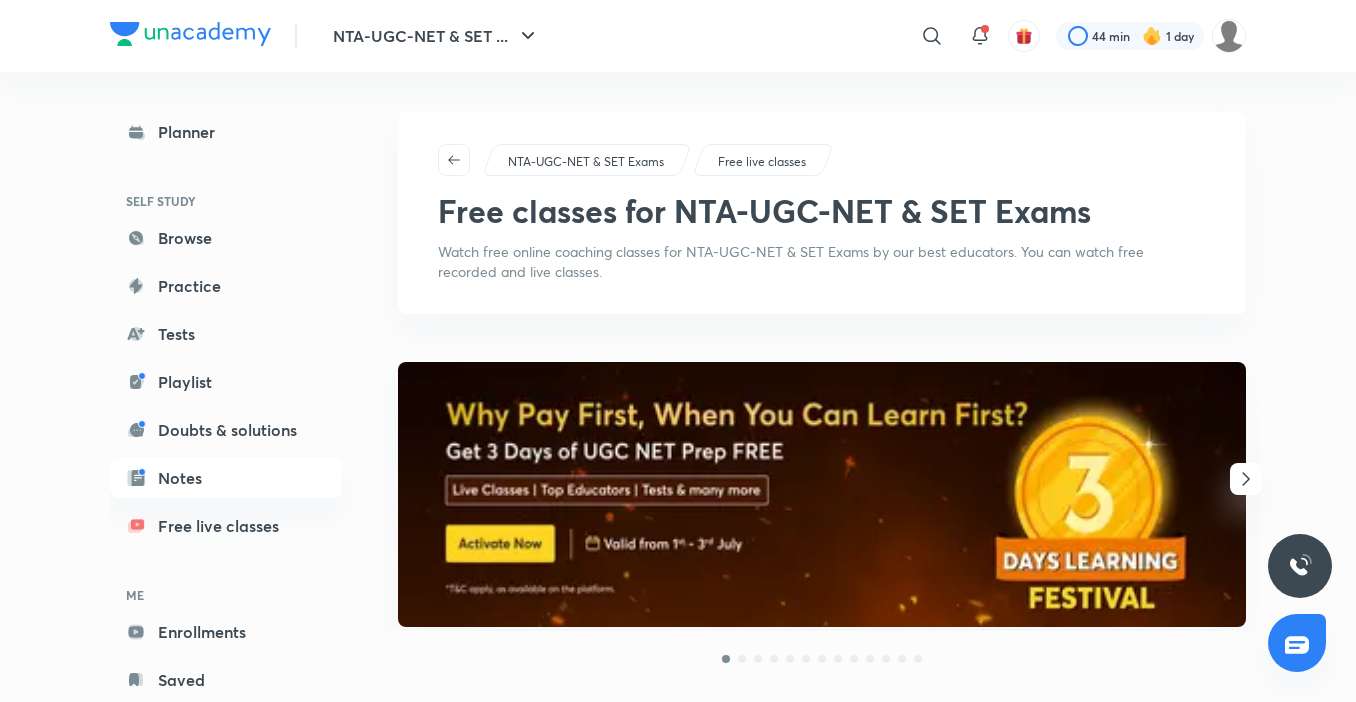 scroll, scrollTop: 2311, scrollLeft: 0, axis: vertical 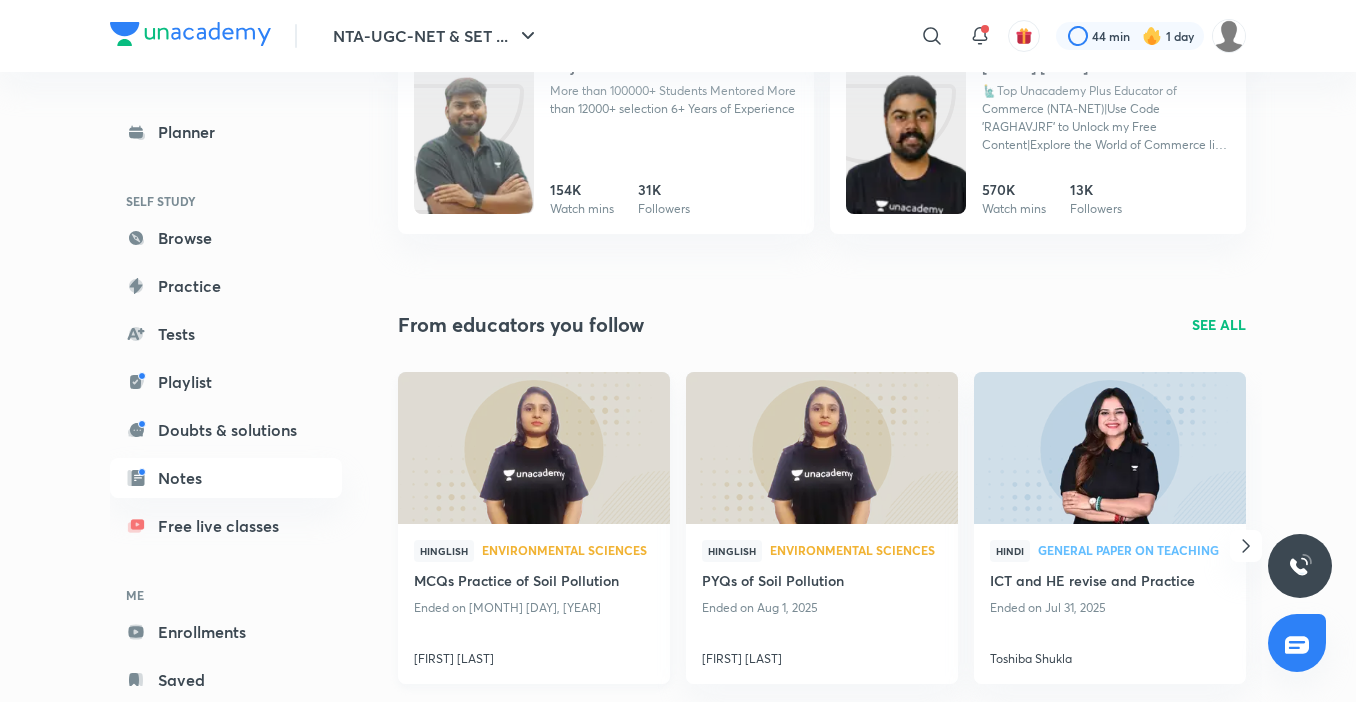 click at bounding box center (533, 447) 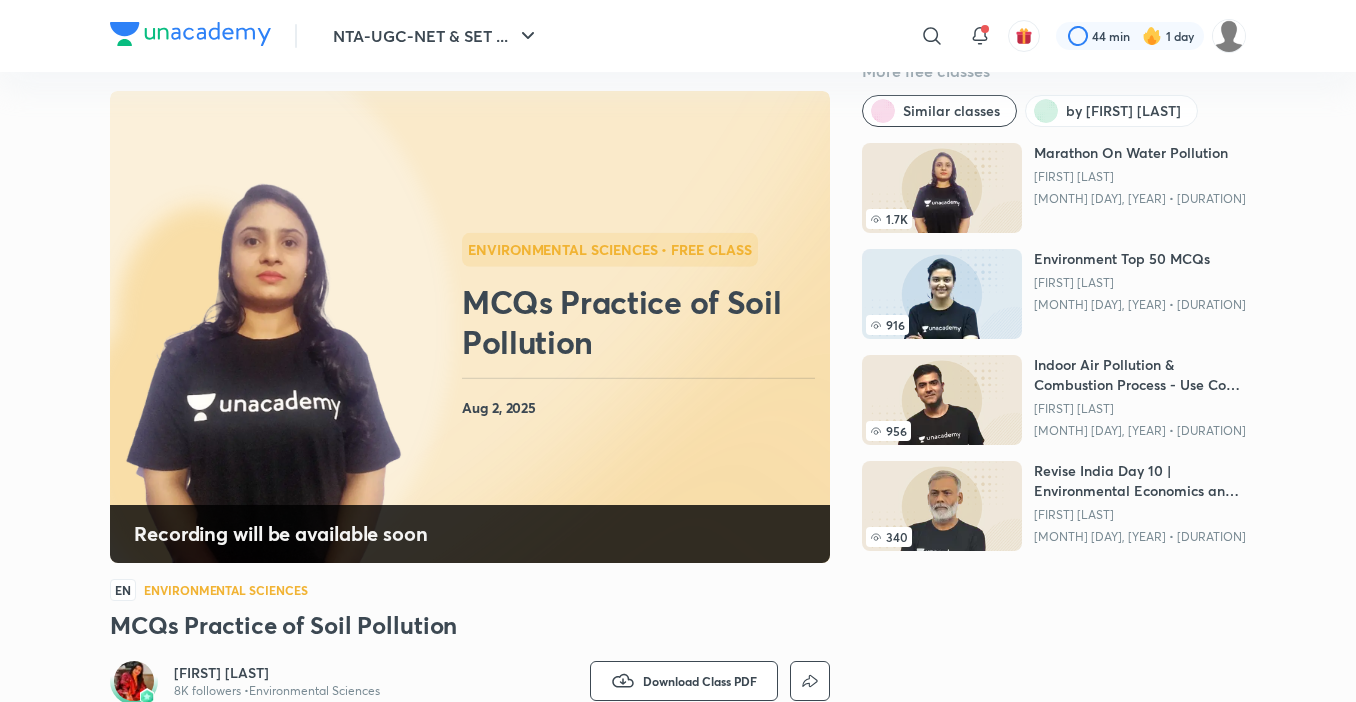 scroll, scrollTop: 100, scrollLeft: 0, axis: vertical 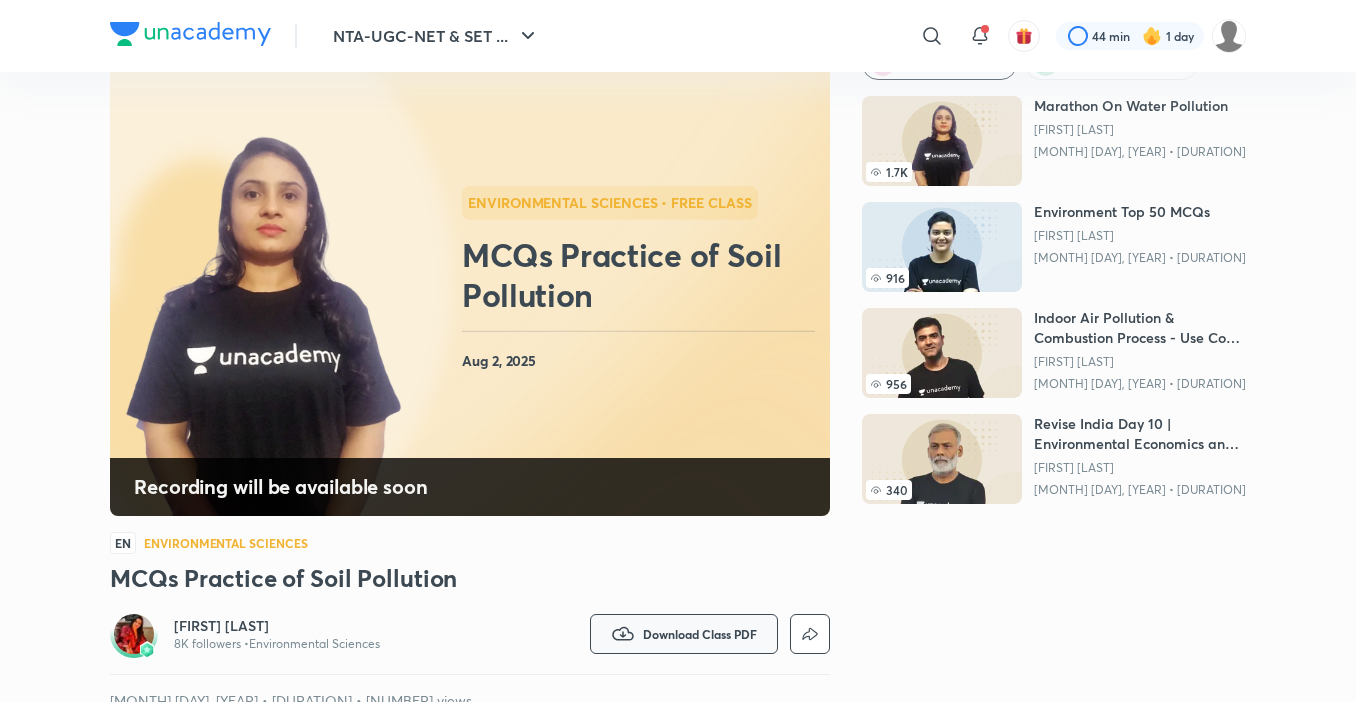 click on "Download Class PDF" at bounding box center (700, 634) 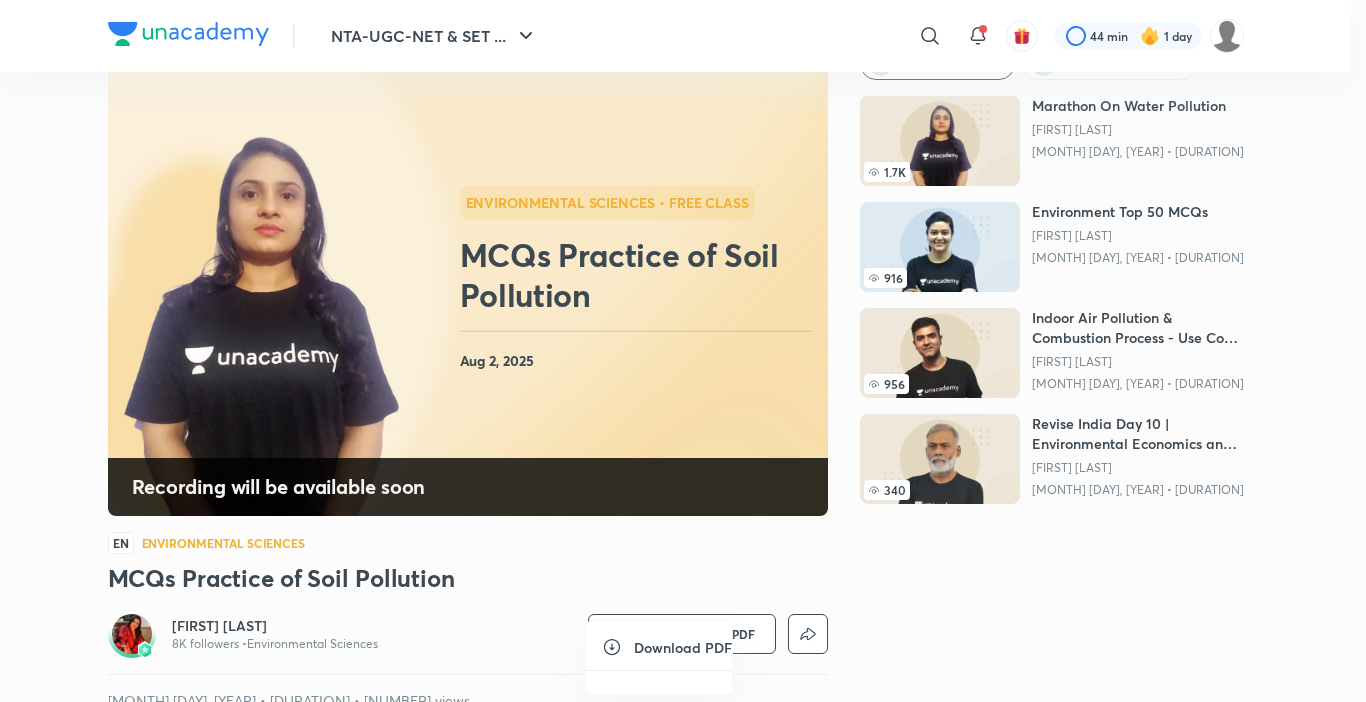 click 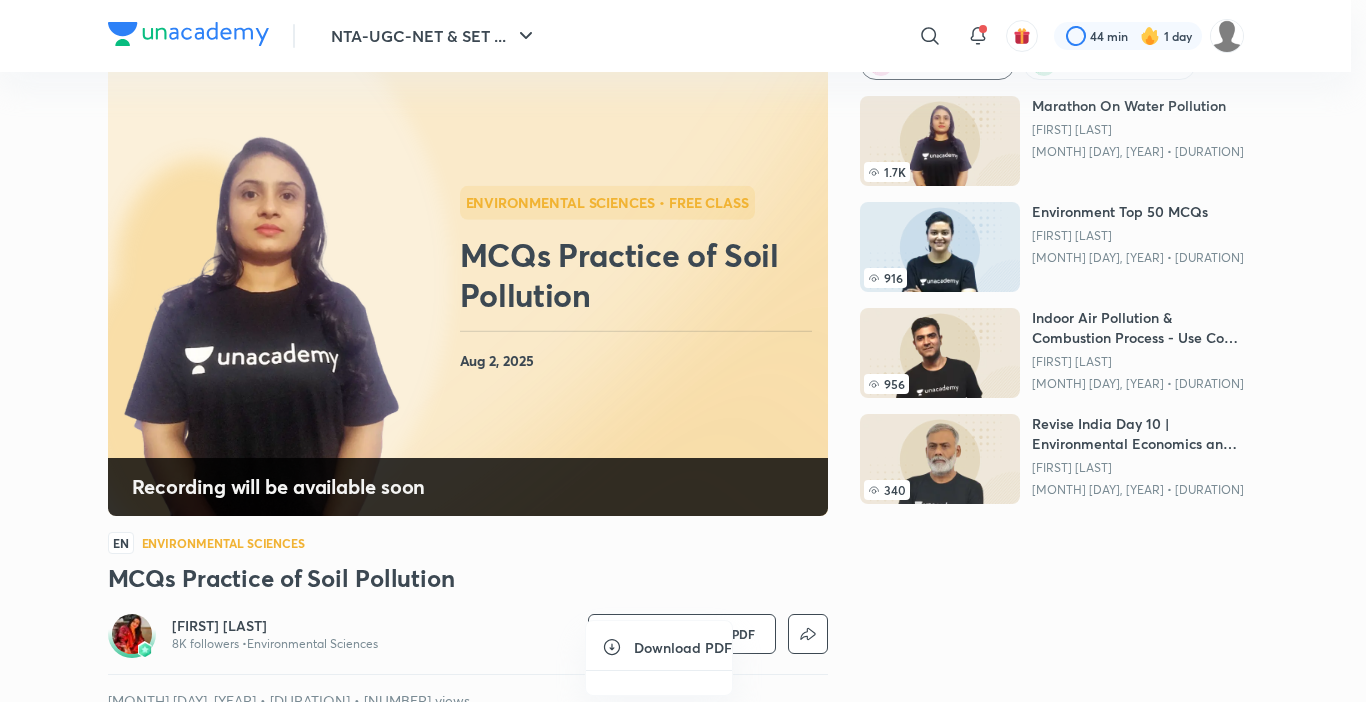 drag, startPoint x: 893, startPoint y: 627, endPoint x: 905, endPoint y: 629, distance: 12.165525 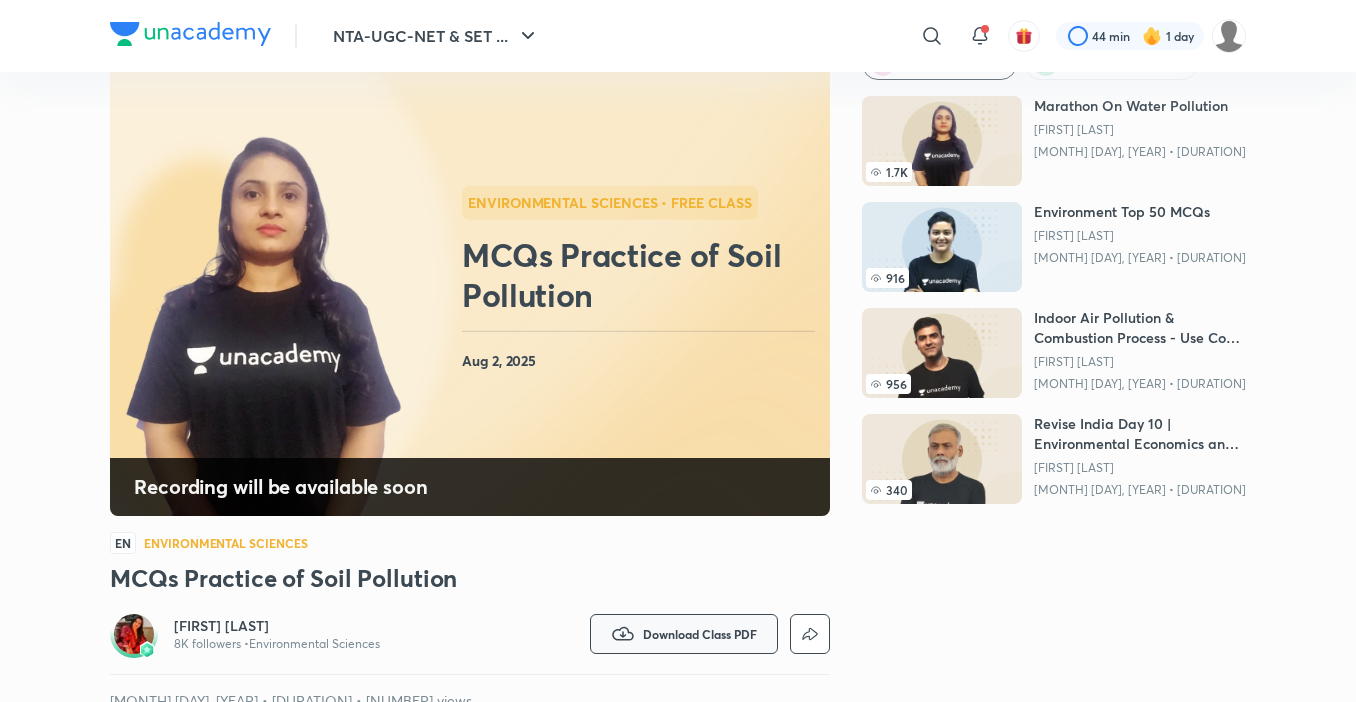 click on "Download Class PDF" at bounding box center [700, 634] 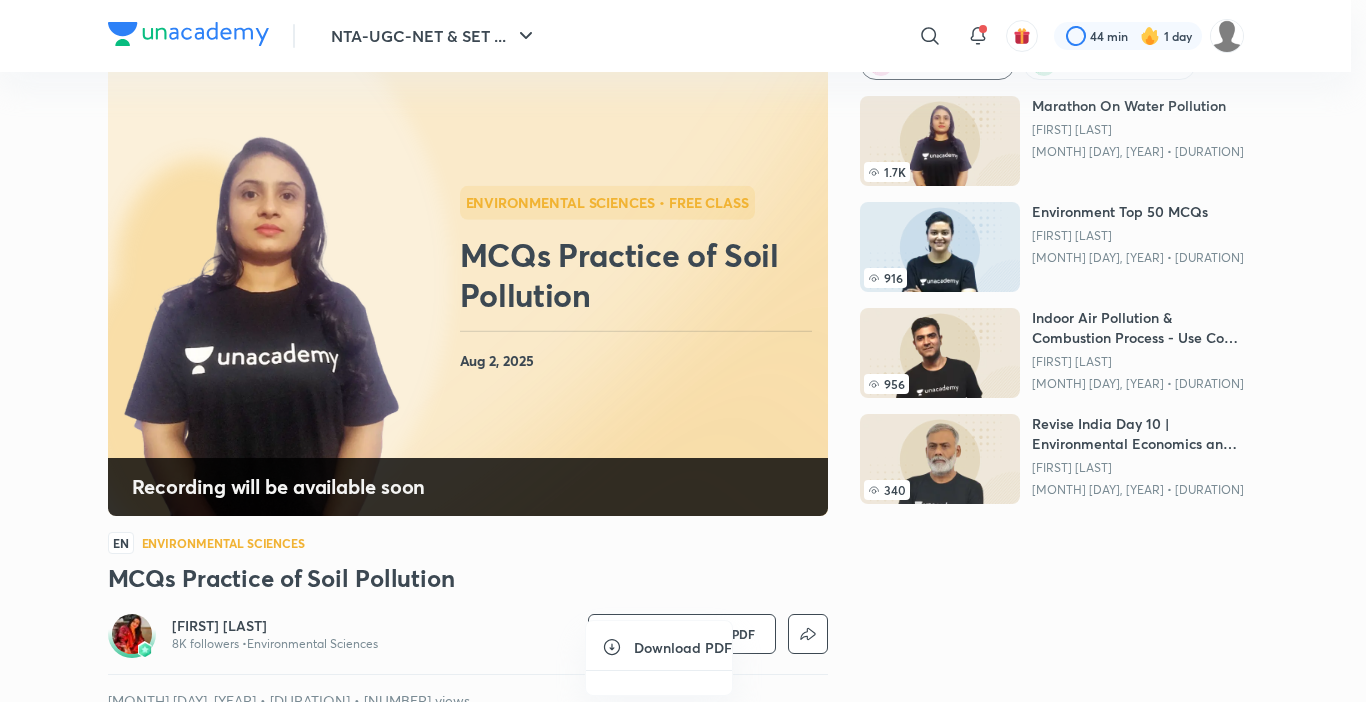 click 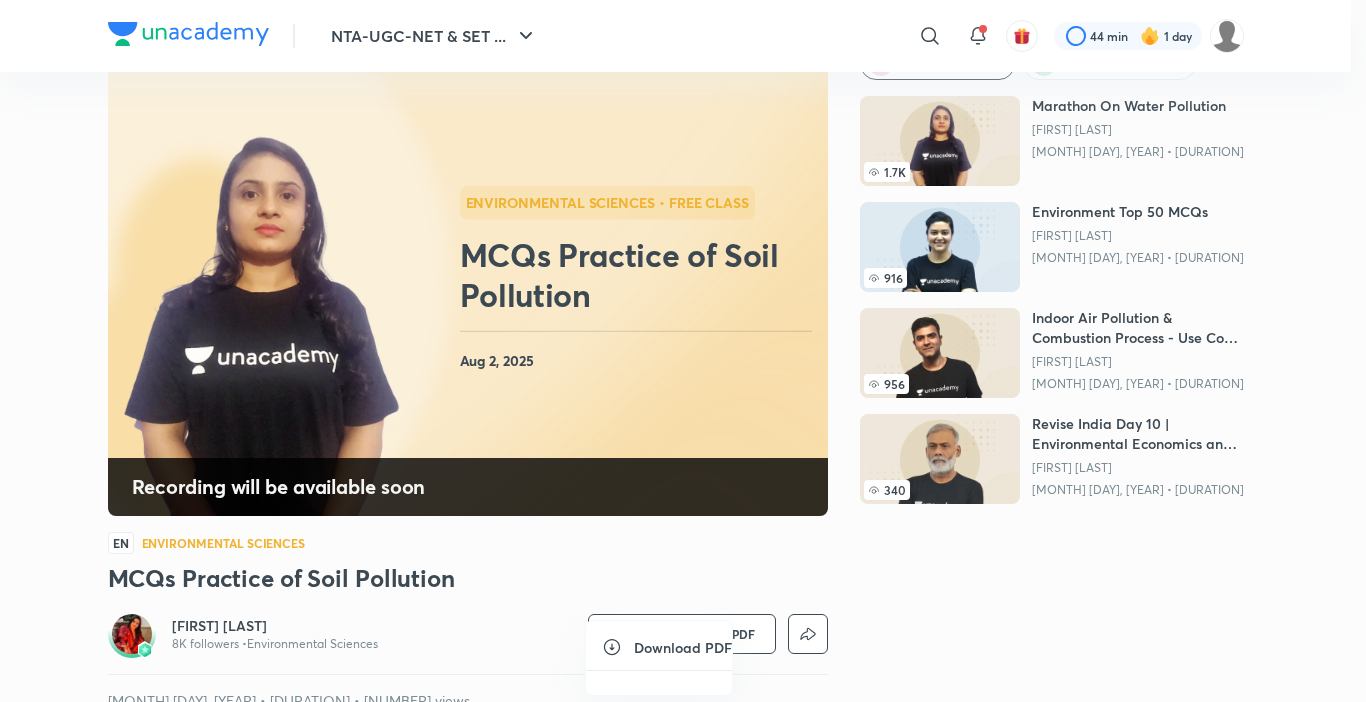 click on "Download PDF" at bounding box center [683, 647] 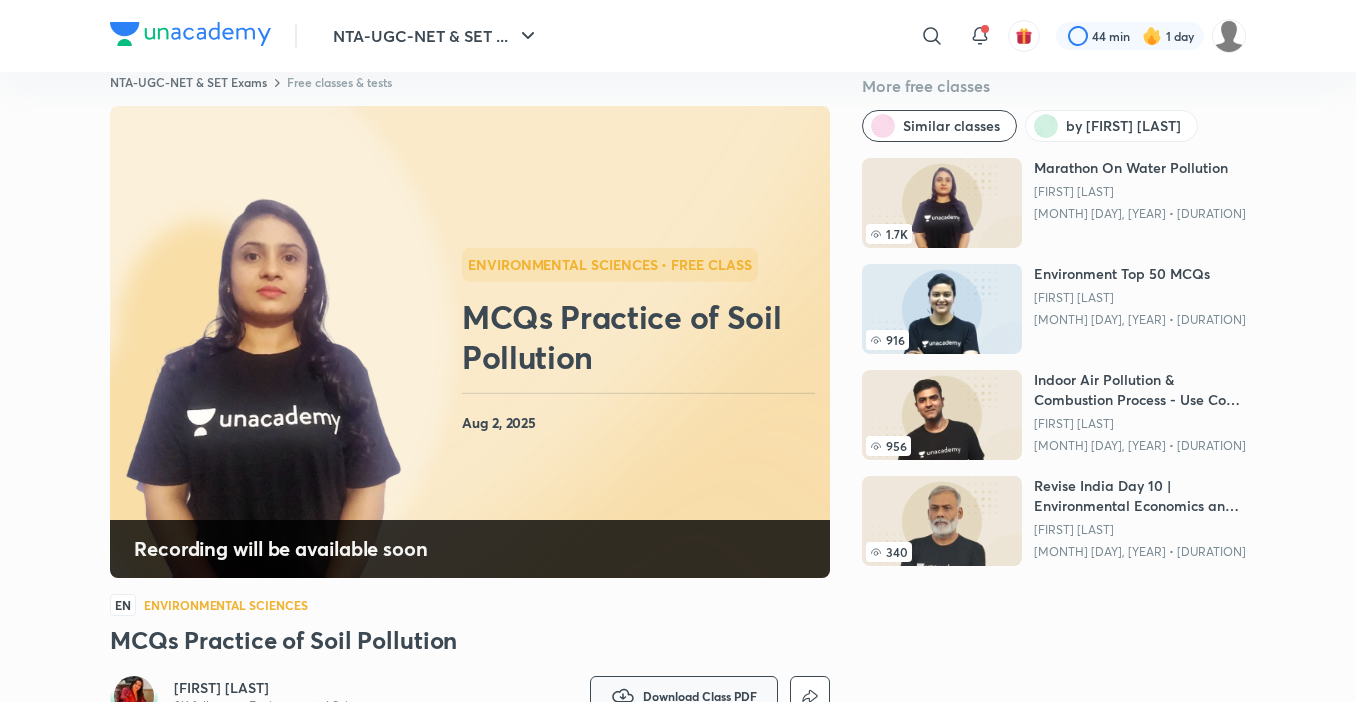 scroll, scrollTop: 0, scrollLeft: 0, axis: both 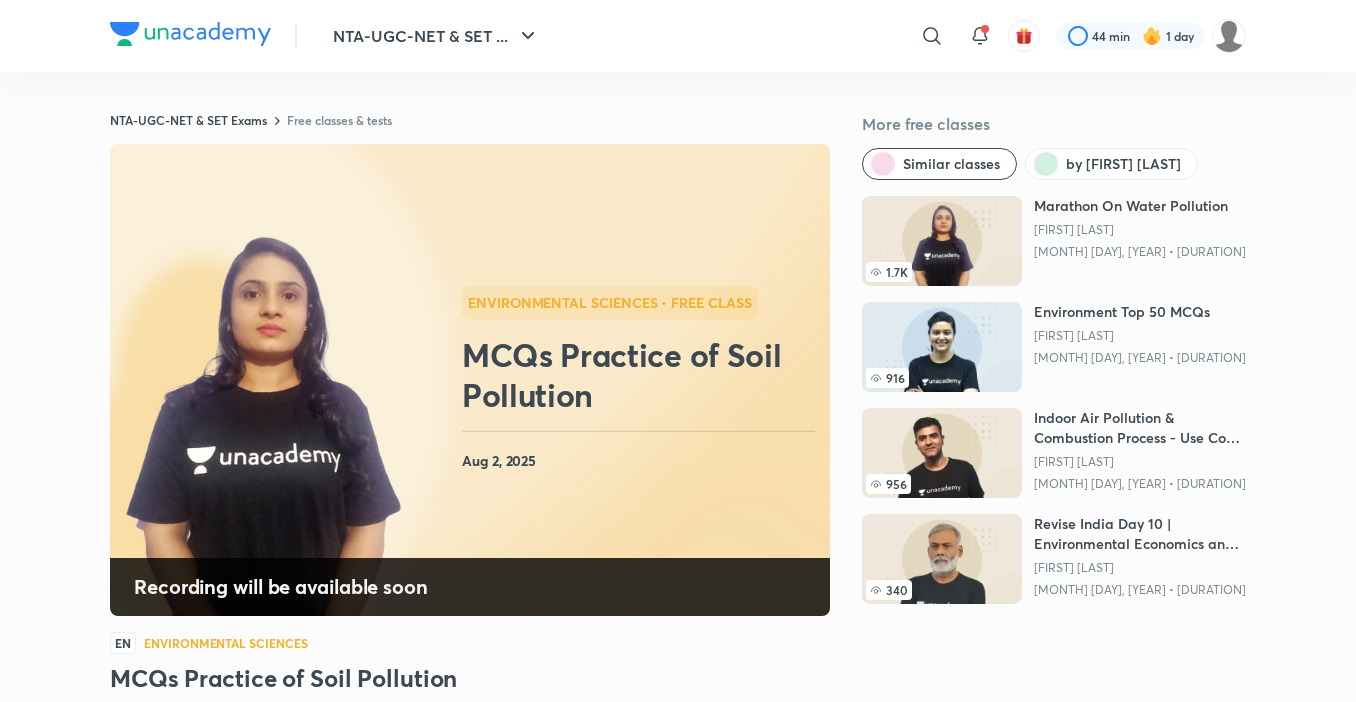 click on "Free classes & tests" at bounding box center [339, 120] 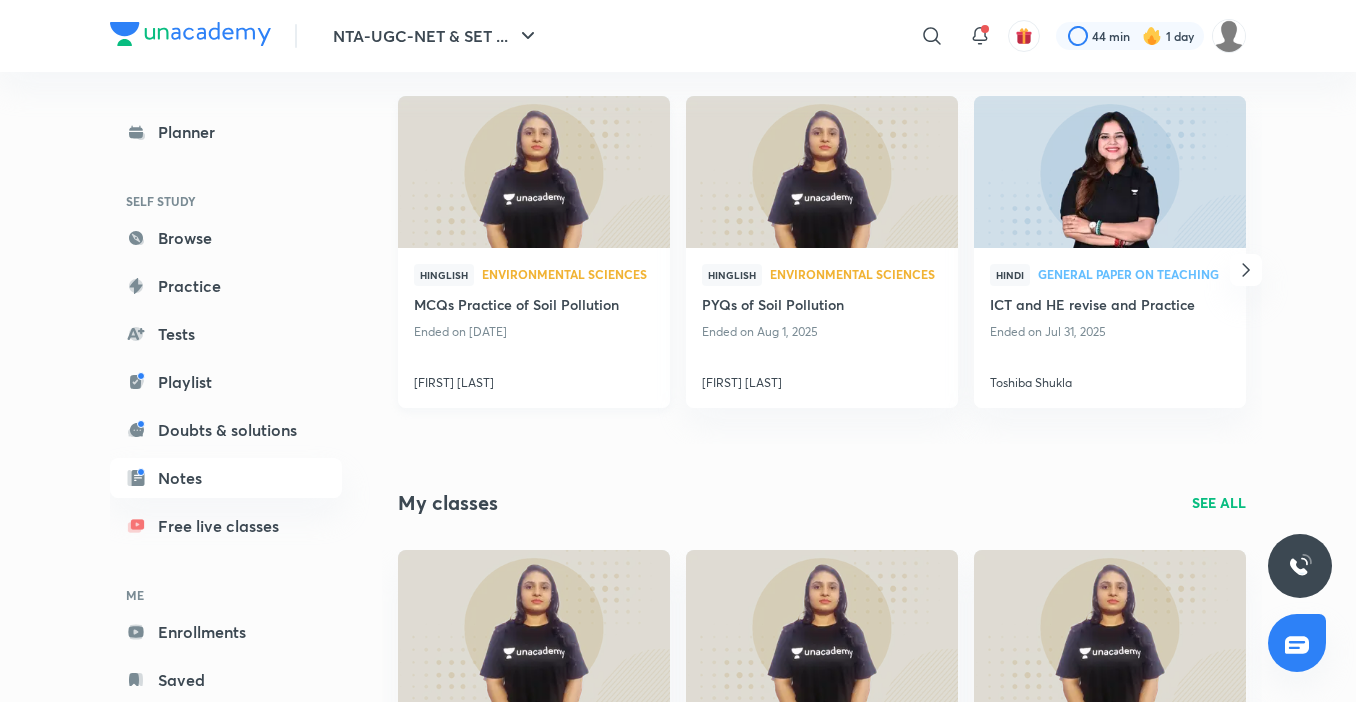 scroll, scrollTop: 2895, scrollLeft: 0, axis: vertical 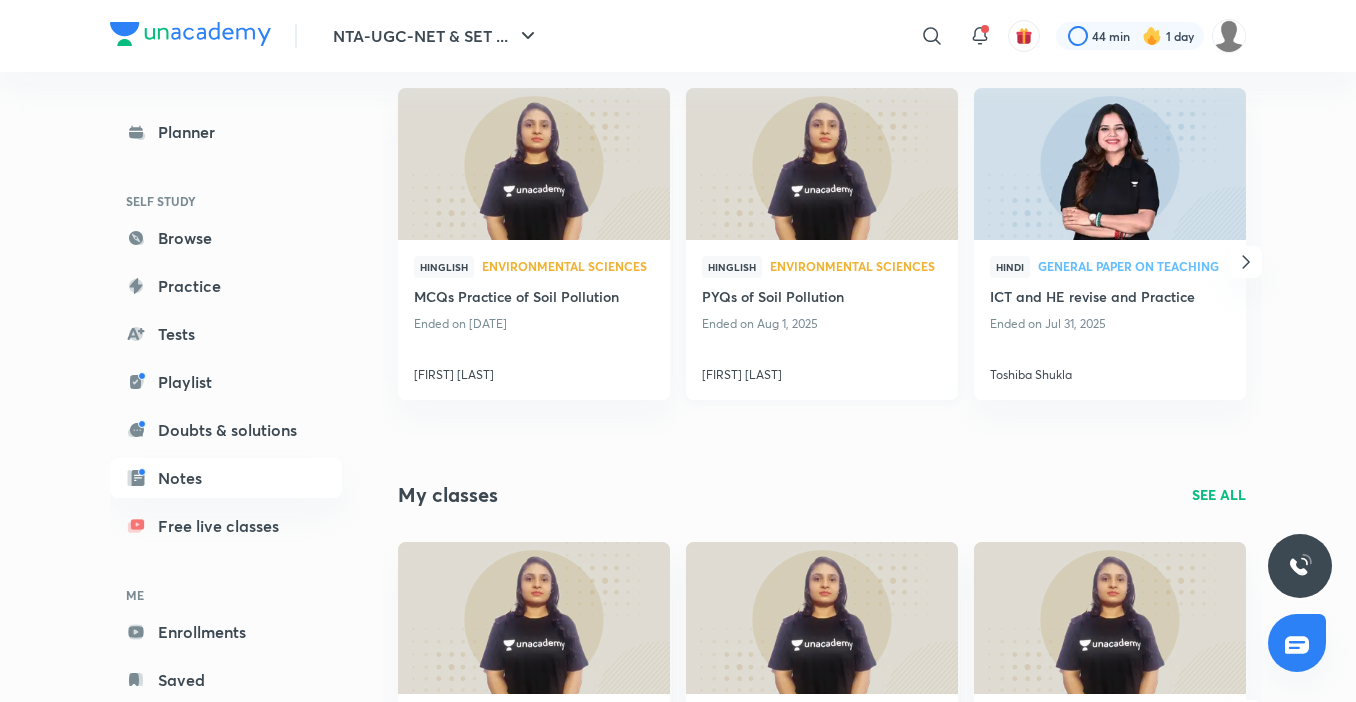 click at bounding box center (821, 163) 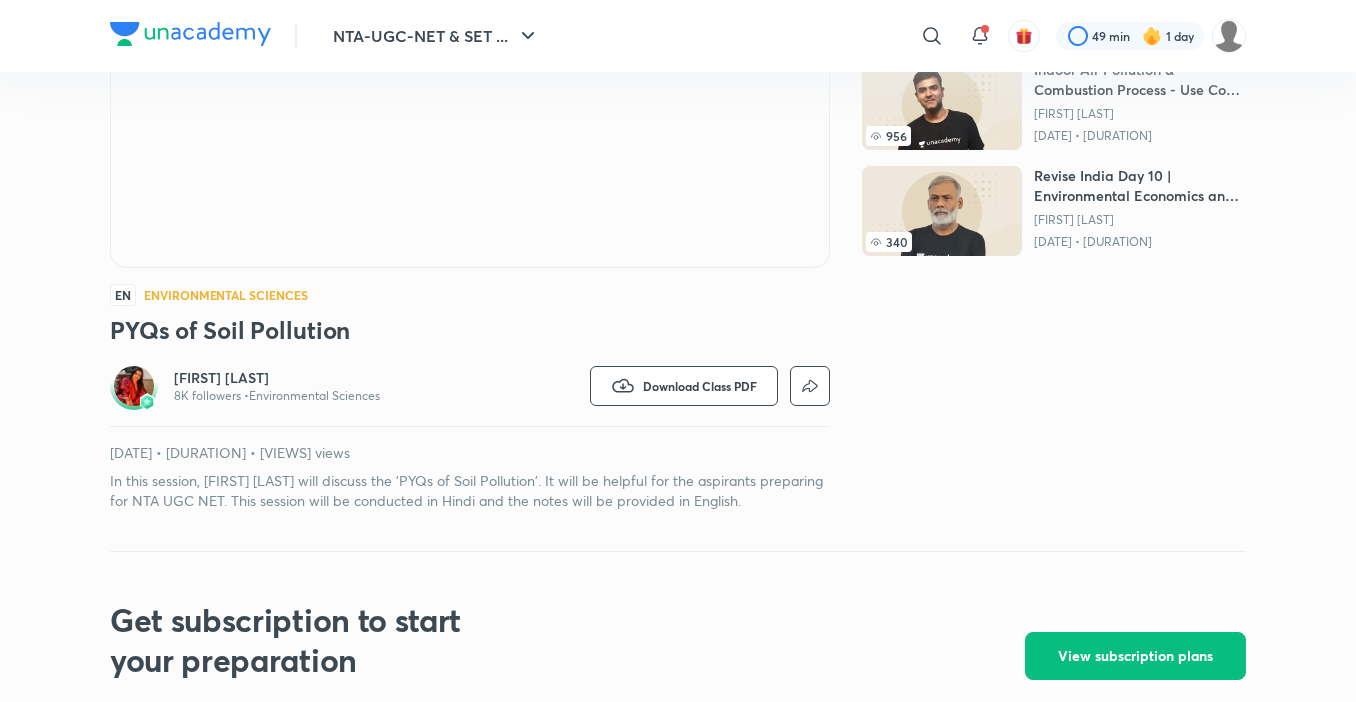 scroll, scrollTop: 500, scrollLeft: 0, axis: vertical 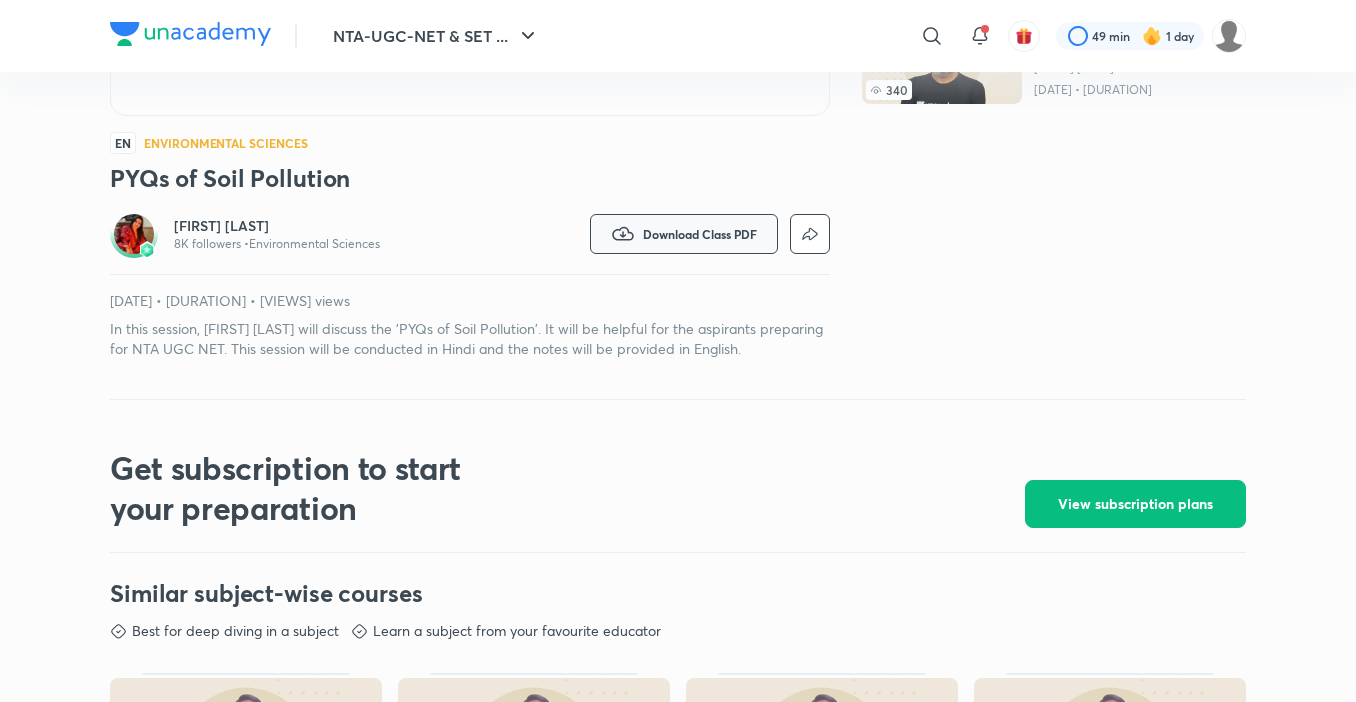 click on "Download Class PDF" at bounding box center [700, 234] 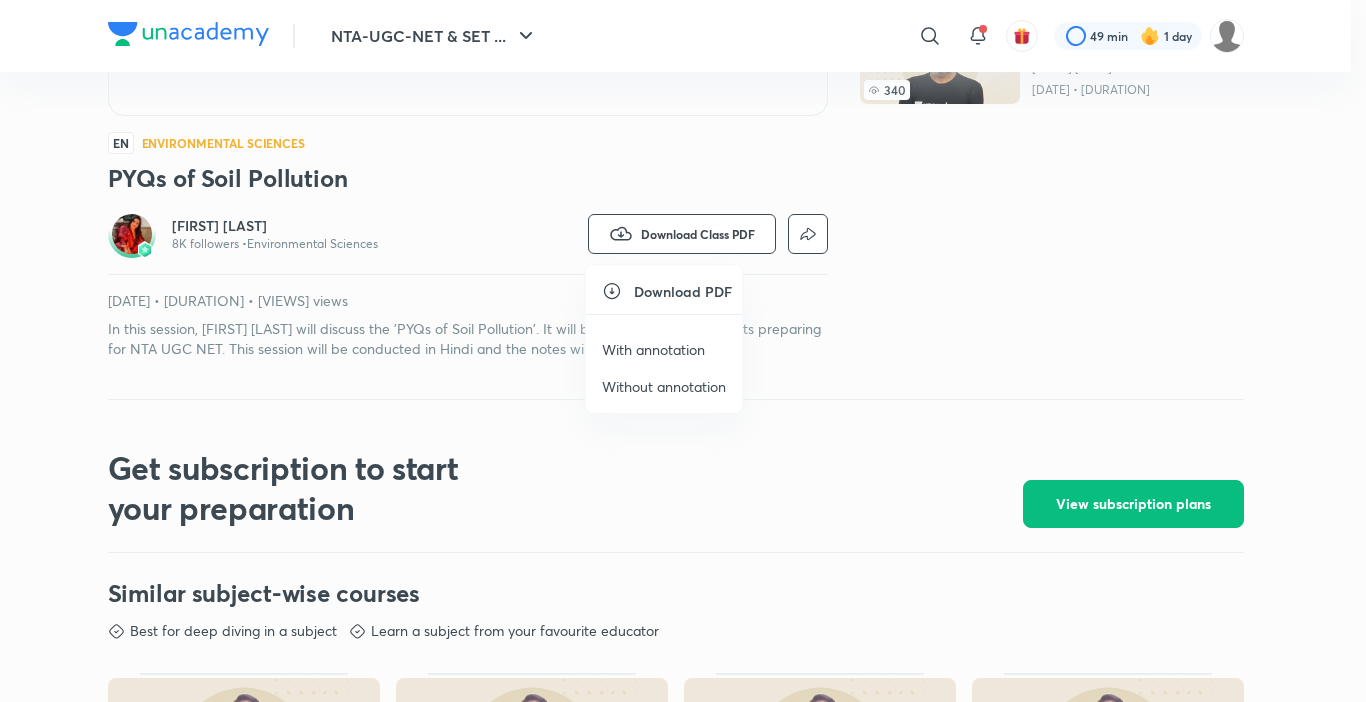 click on "With annotation" at bounding box center [653, 349] 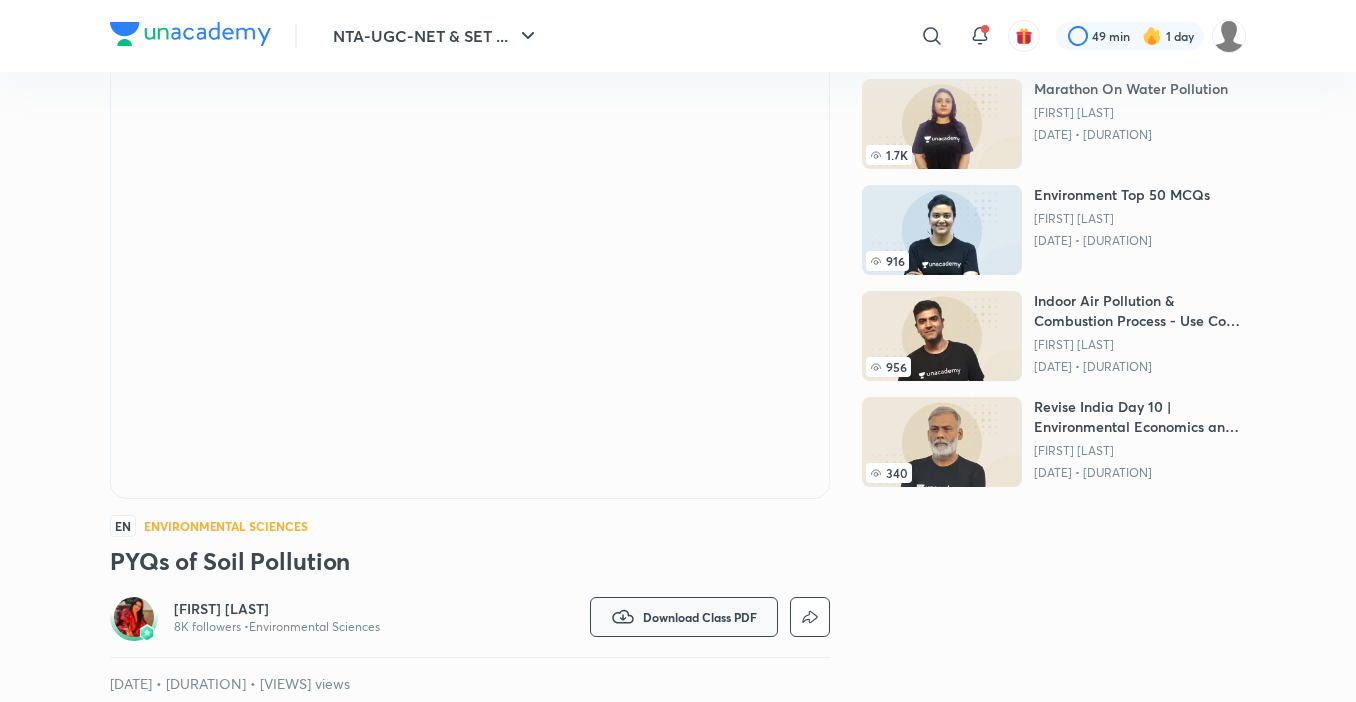 scroll, scrollTop: 0, scrollLeft: 0, axis: both 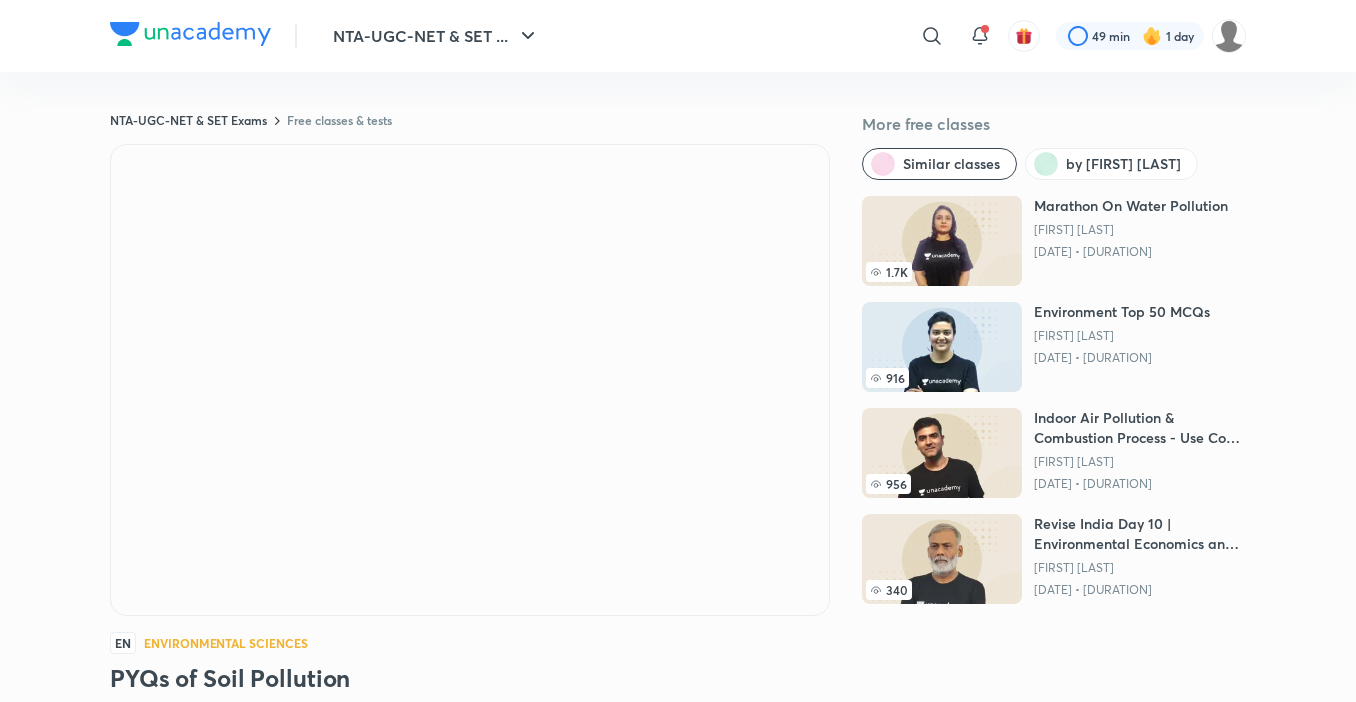 click on "NTA-UGC-NET & SET Exams Free classes & tests More free classes Similar classes by Jyoti Bala   1.7K Marathon On Water Pollution Jyoti Bala Feb 25, 2023 • 2h    916 Environment Top 50 MCQs Aditi Sharma Feb 12, 2021 • 50m   956 Indoor Air Pollution & Combustion Process - Use Code KB10 Bharat Kumar Jan 26, 2023 • 1h    340 Revise India Day 10 | Environmental Economics and Demography Hare Ram Sinha Sep 10, 2020 • 1h  EN Environmental Sciences PYQs of Soil Pollution Jyoti Bala 8K followers •  Environmental Sciences Watch on app Download Class PDF Aug 1, 2025 • 1h 1m  • 98 views In this session, Jyoti Bala will discuss the 'PYQs of Soil Pollution'. It will be helpful for the aspirants preparing for NTA UGC NET. This session will be conducted in Hindi and the notes will be provided in English. Read more" at bounding box center [678, 485] 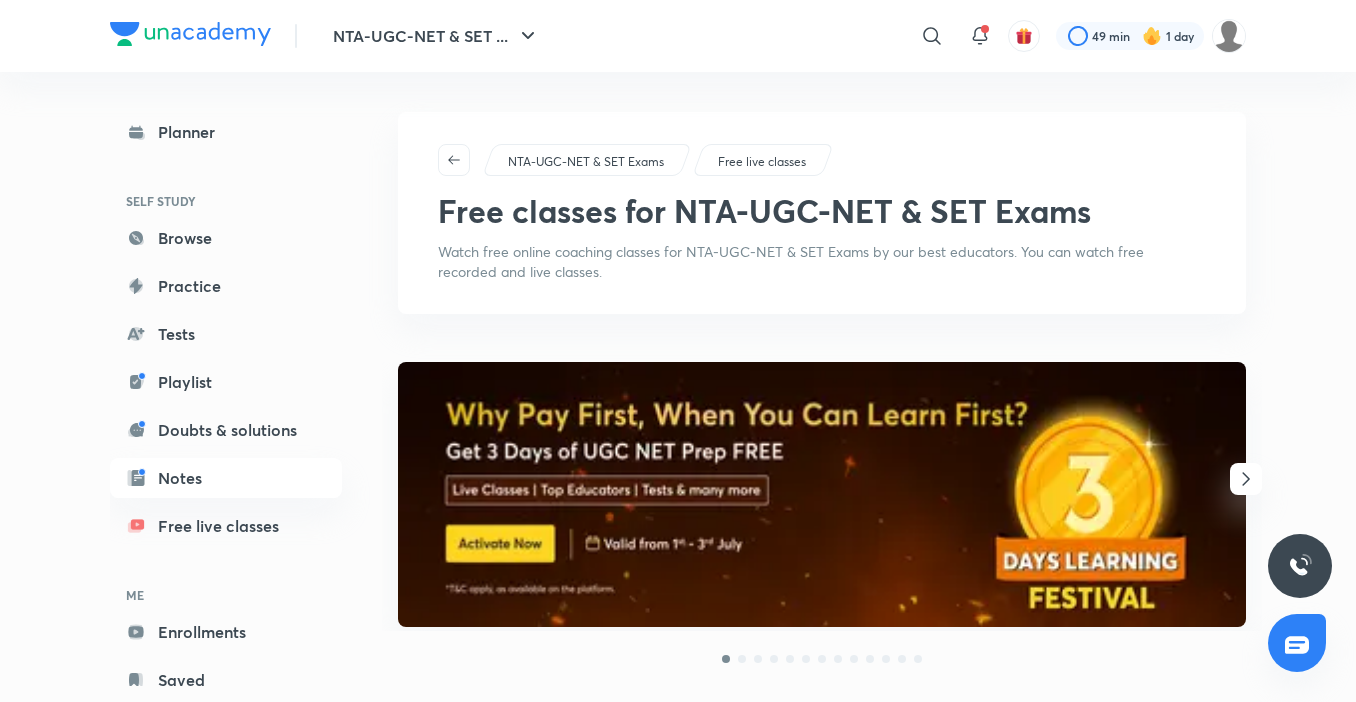 scroll, scrollTop: 0, scrollLeft: 0, axis: both 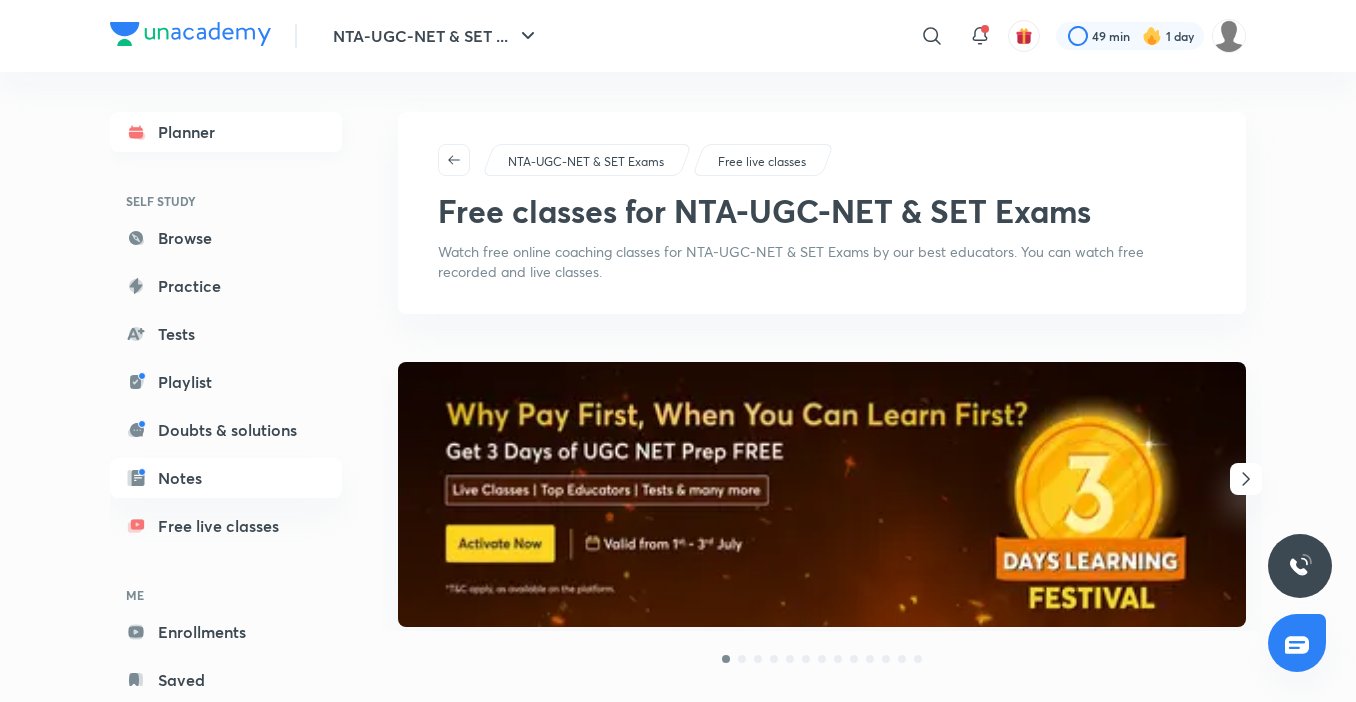 click on "Planner" at bounding box center [226, 132] 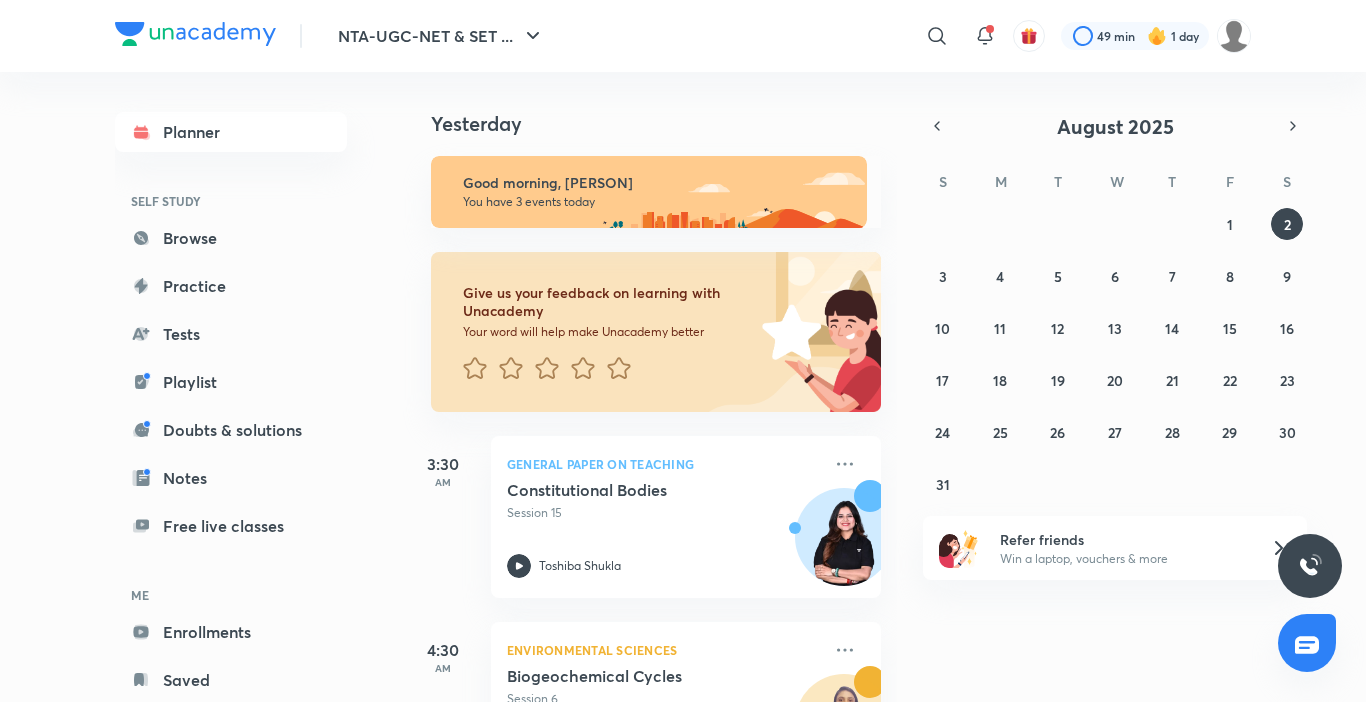 click on "27 28 29 30 31 1 2 3 4 5 6 7 8 9 10 11 12 13 14 15 16 17 18 19 20 21 22 23 24 25 26 27 28 29 30 31 1 2 3 4 5 6" at bounding box center [1115, 354] 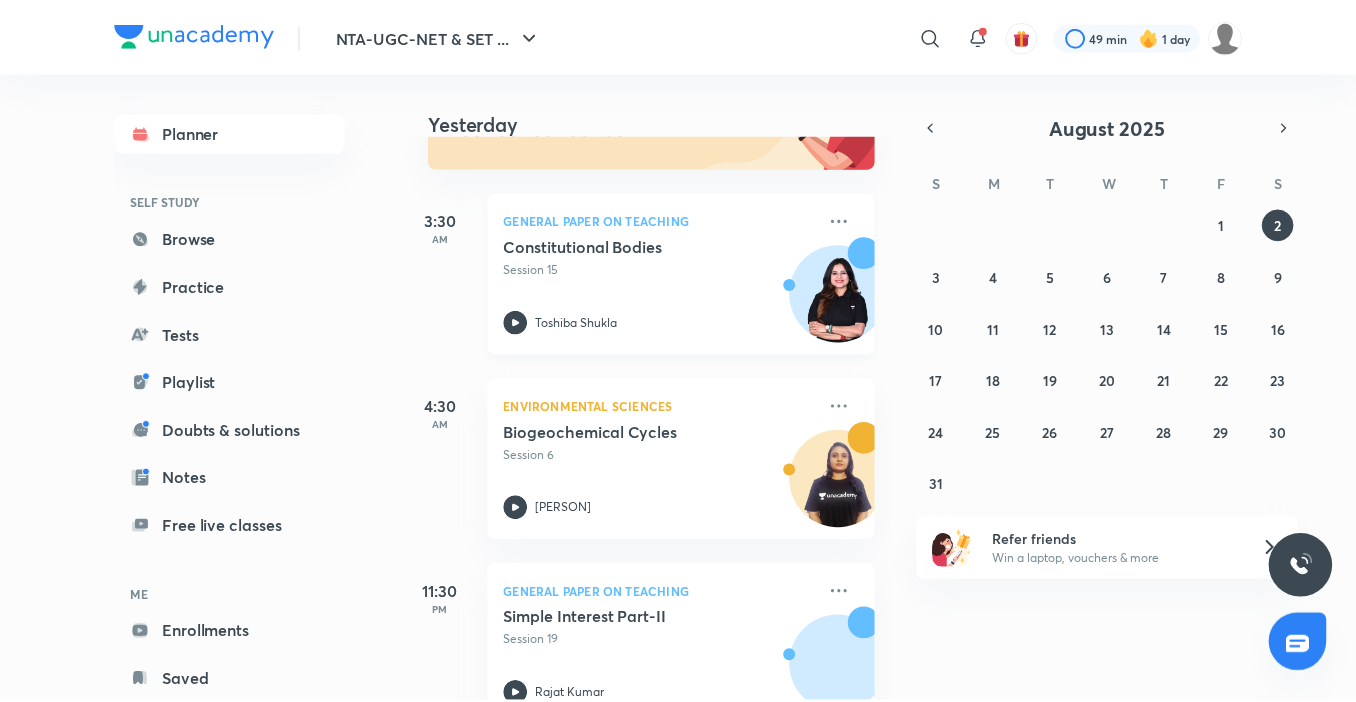scroll, scrollTop: 299, scrollLeft: 0, axis: vertical 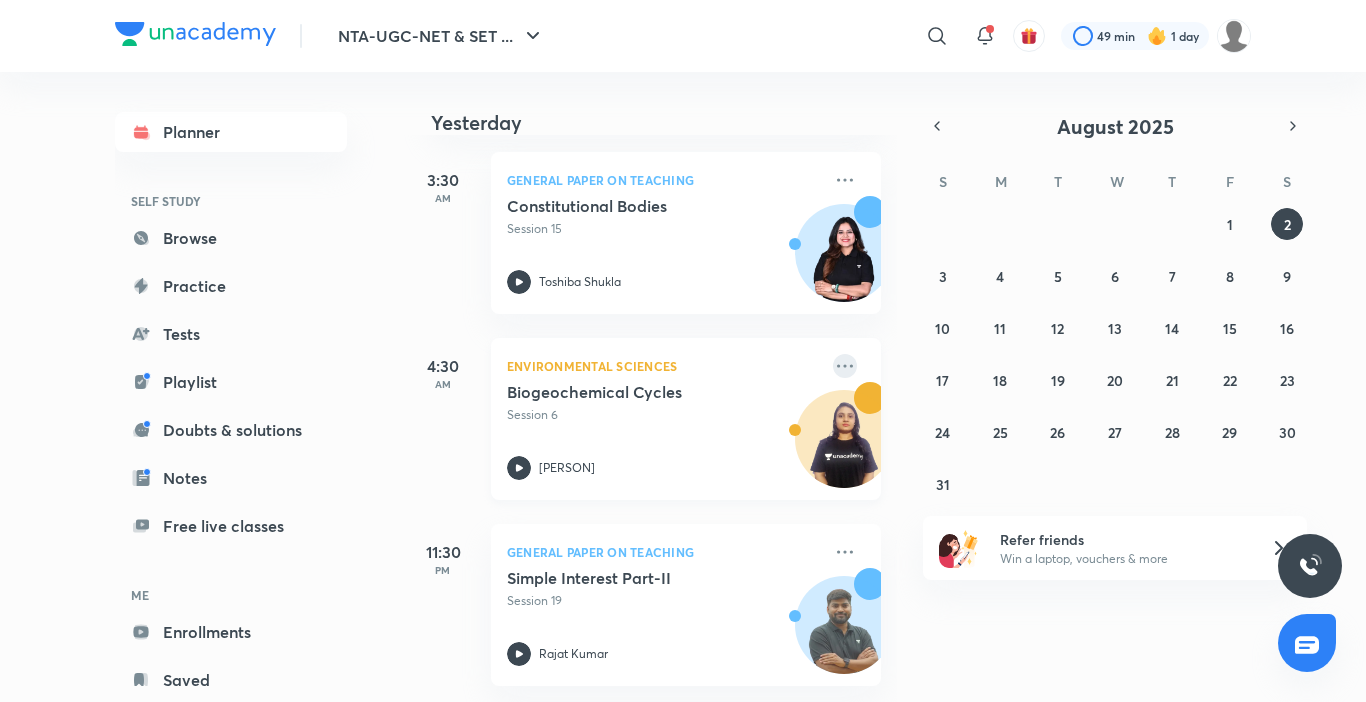 click 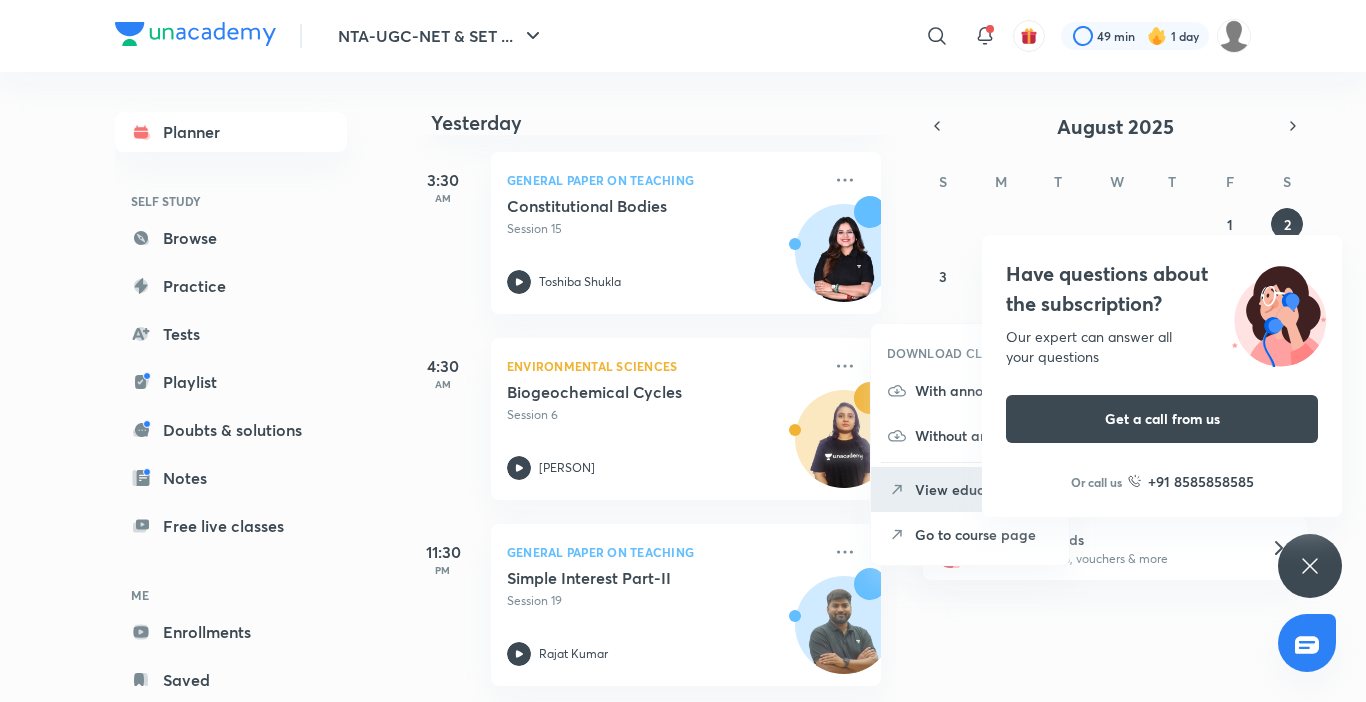 click on "View educator" at bounding box center [984, 489] 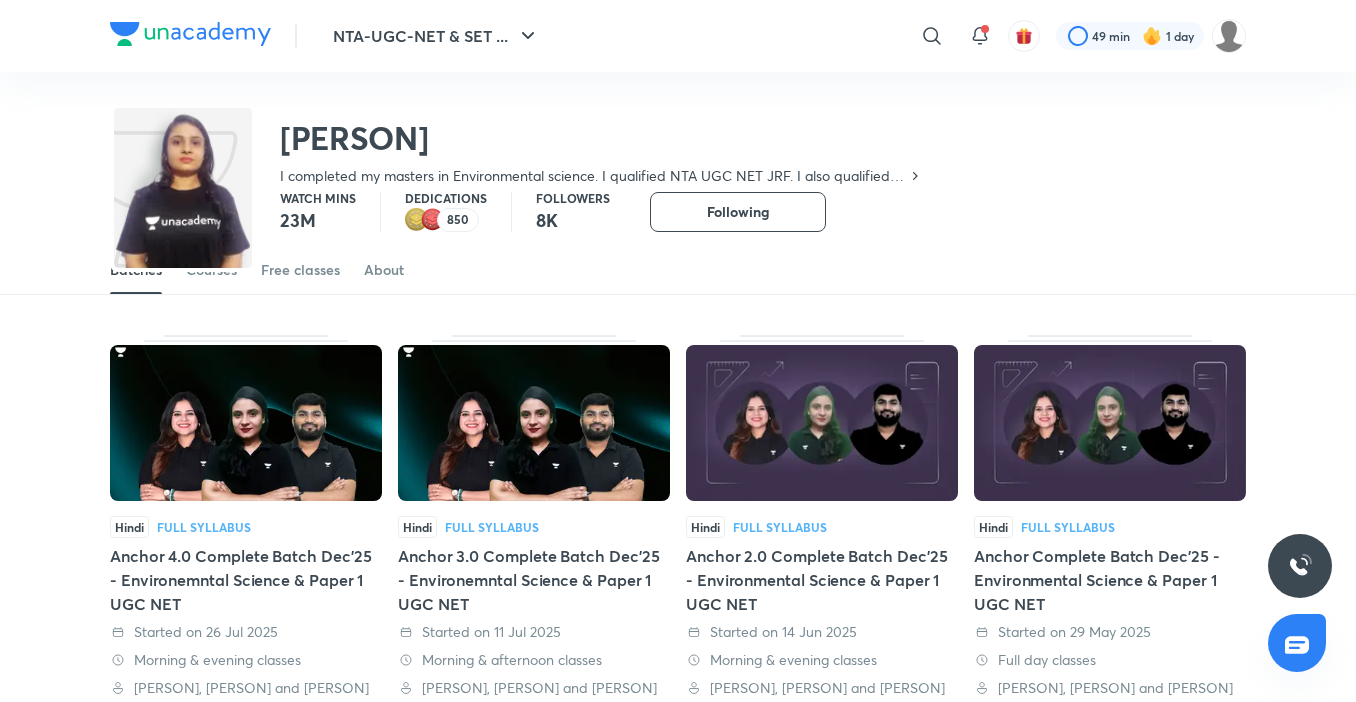 scroll, scrollTop: 0, scrollLeft: 0, axis: both 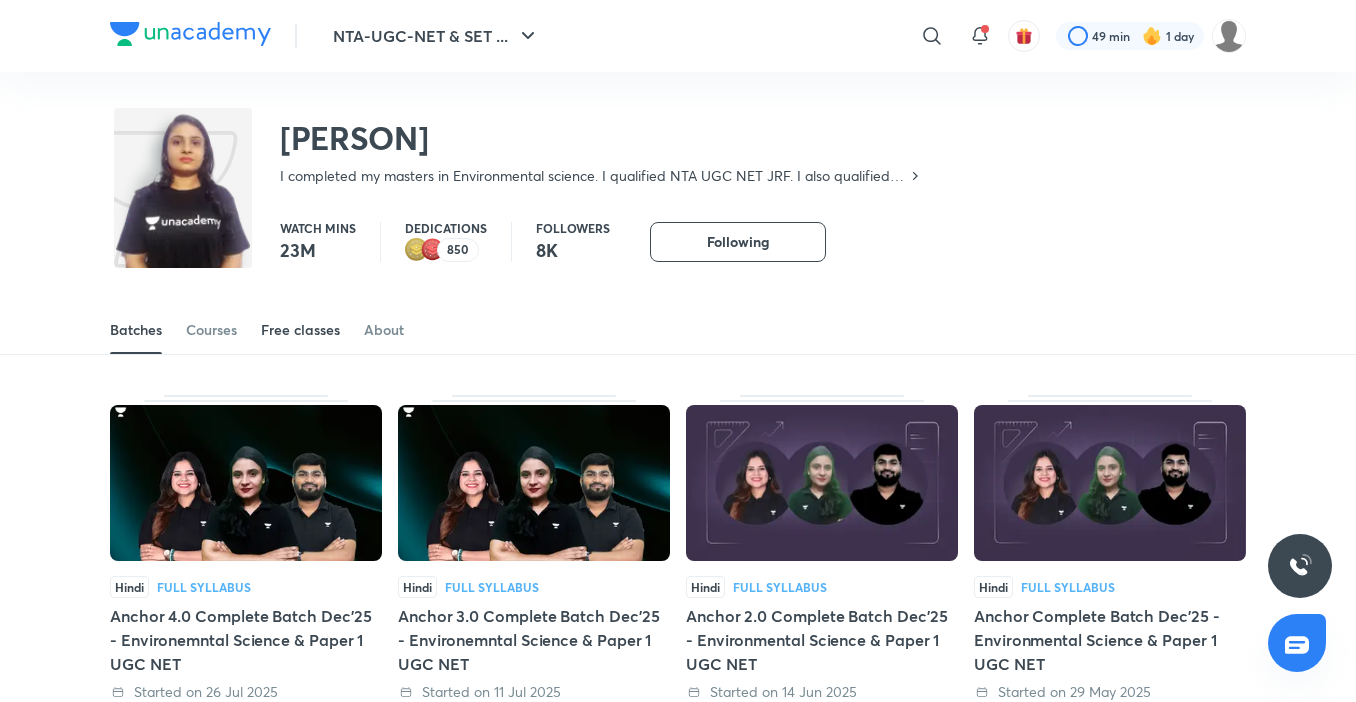 click on "Free classes" at bounding box center [300, 330] 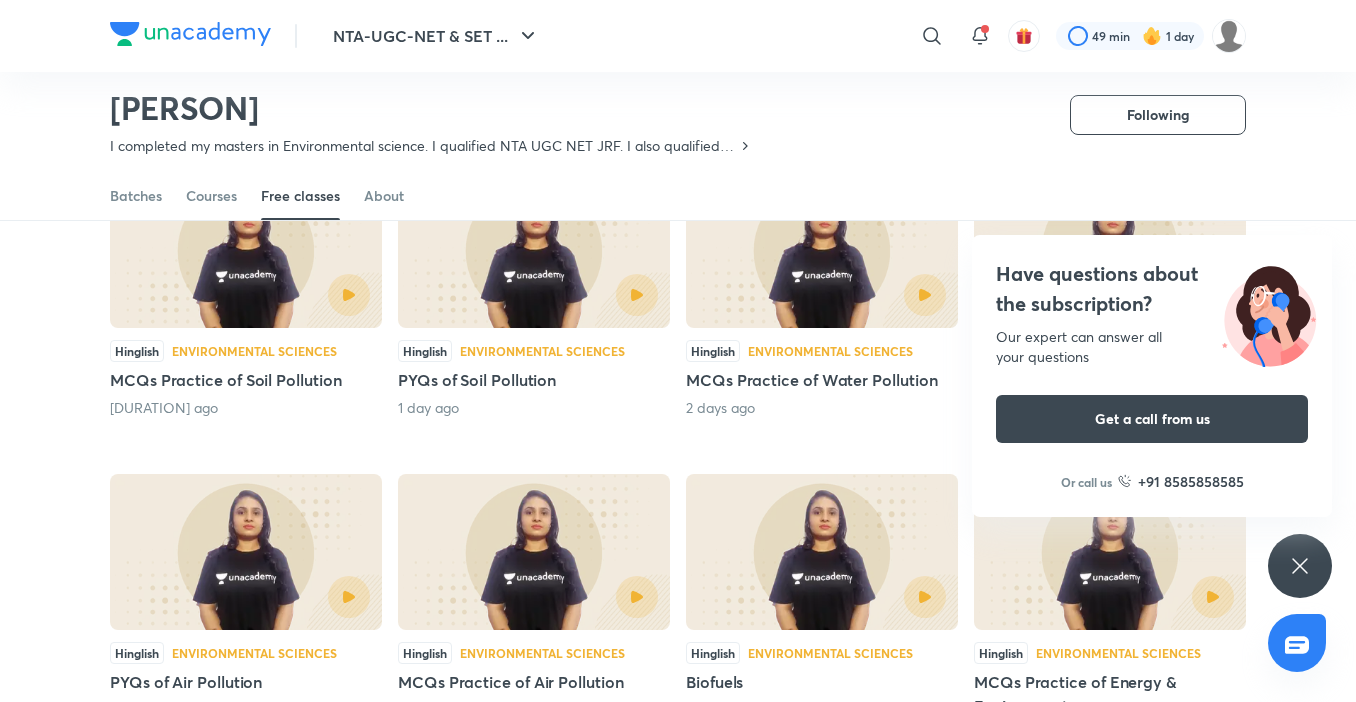scroll, scrollTop: 187, scrollLeft: 0, axis: vertical 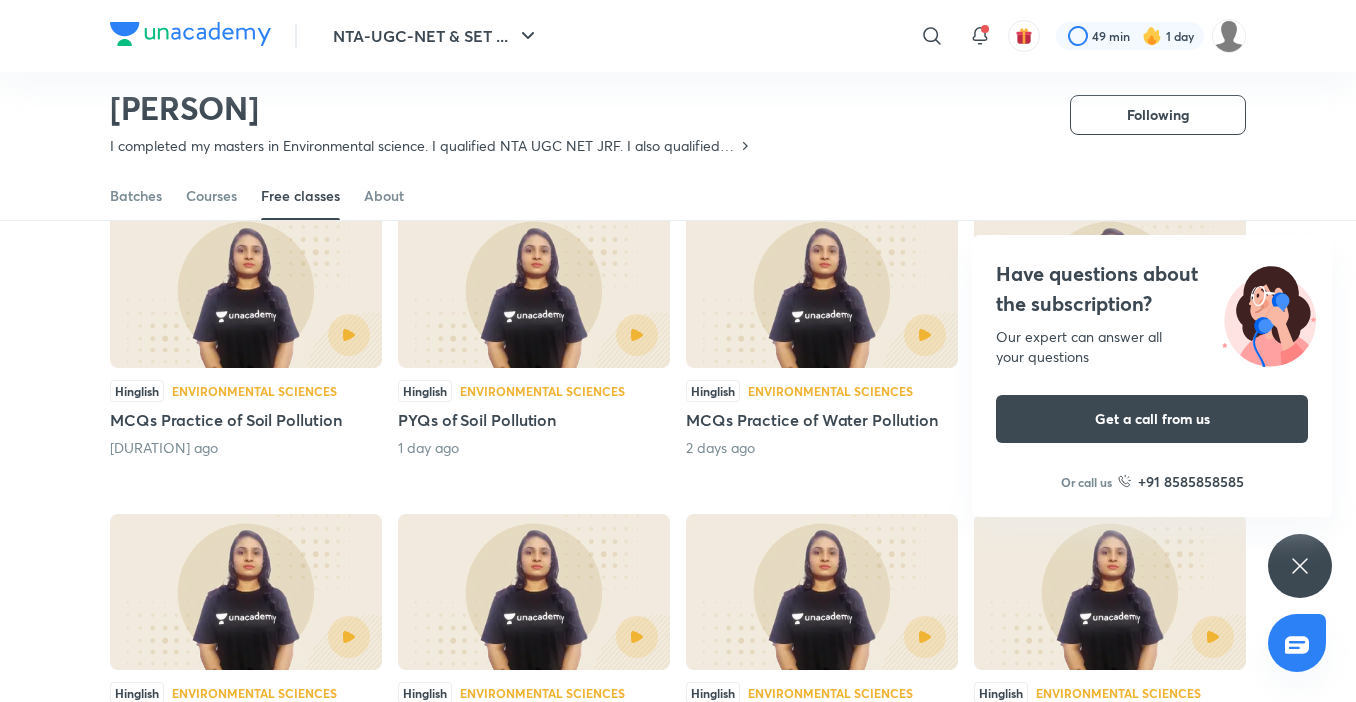 click 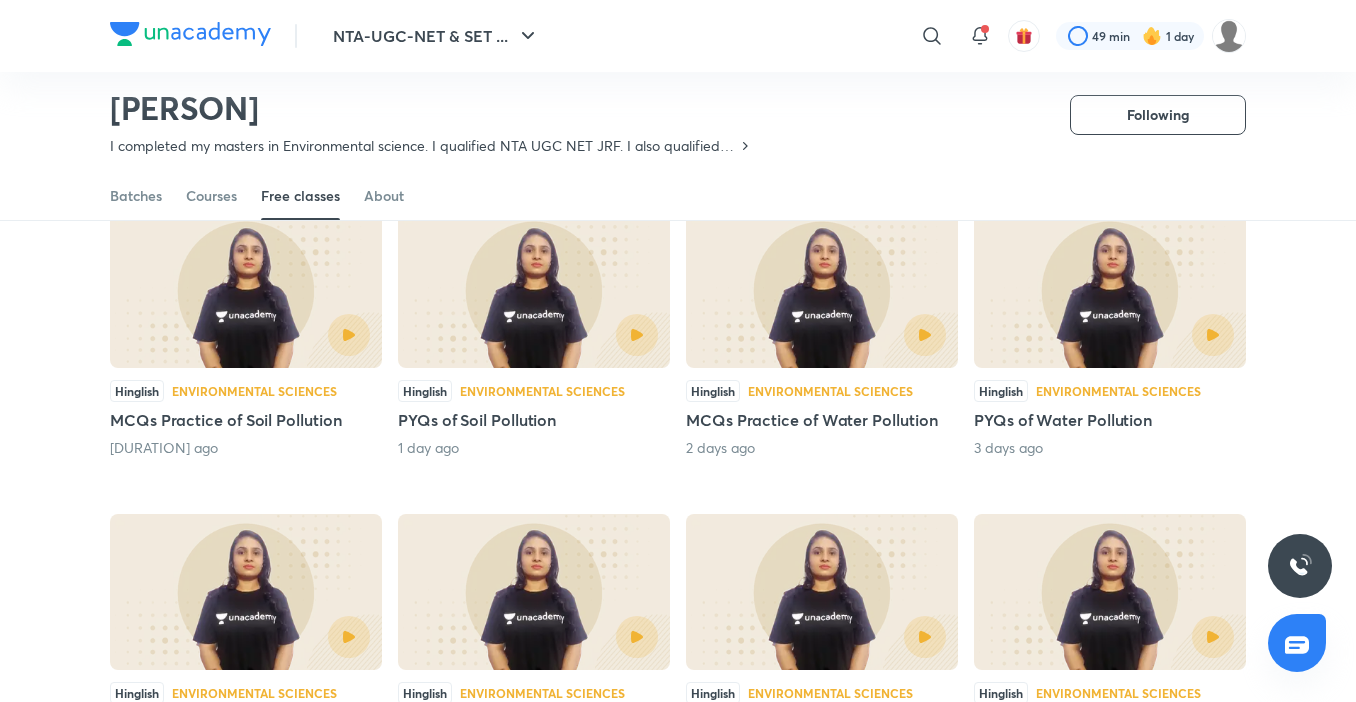 click on "Hinglish Environmental Sciences MCQs Practice of Water Pollution 2 days ago" at bounding box center (822, 335) 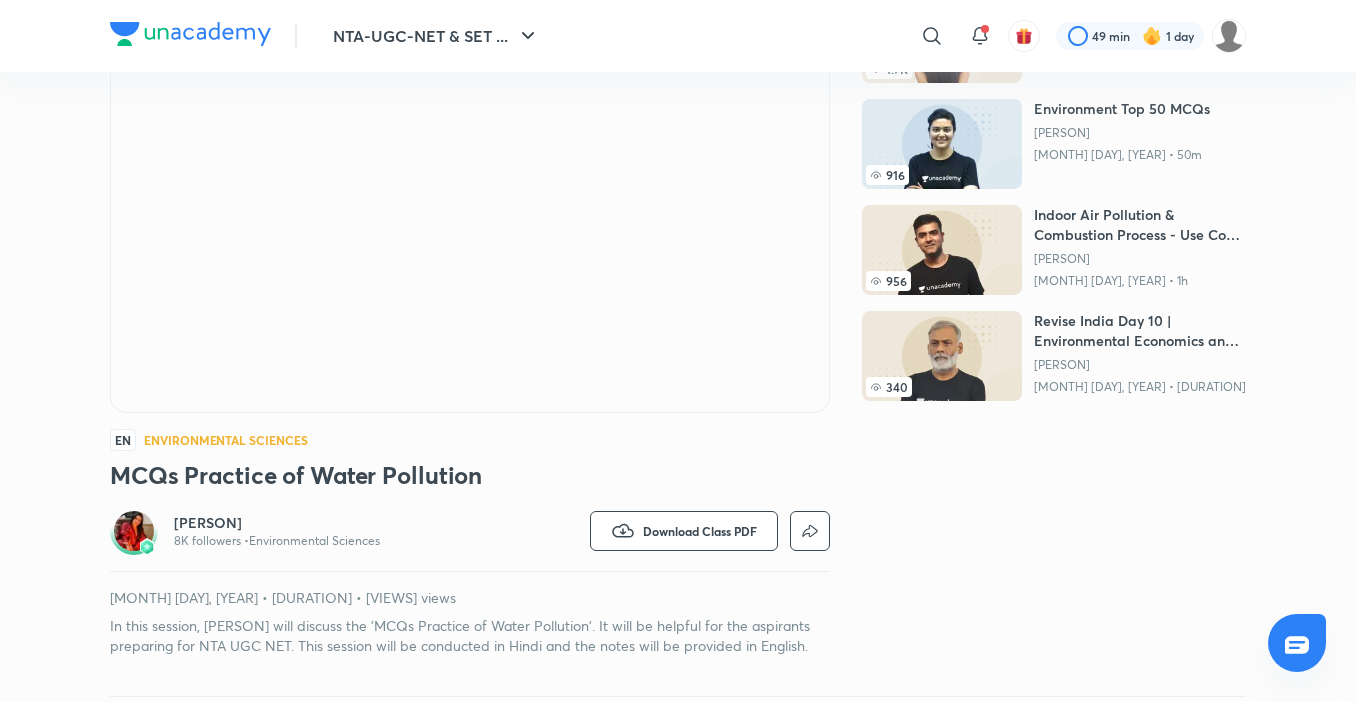 scroll, scrollTop: 500, scrollLeft: 0, axis: vertical 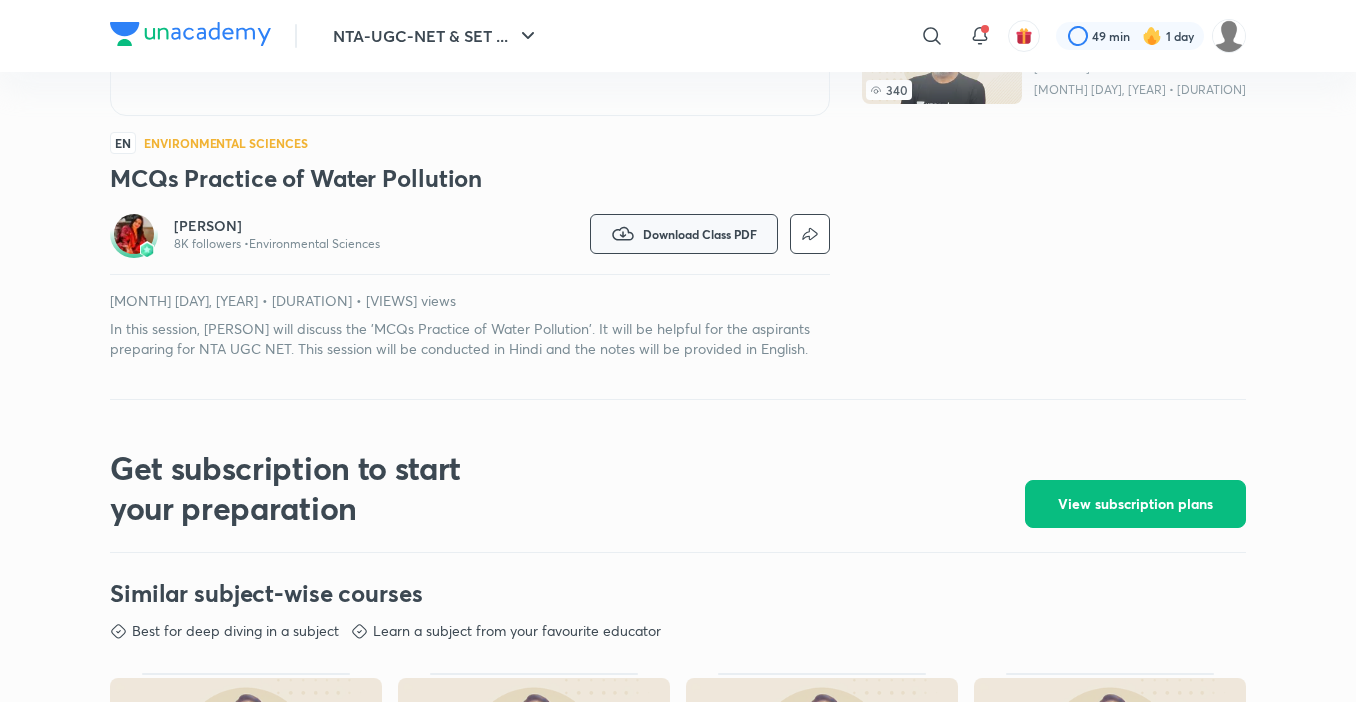 click on "Download Class PDF" at bounding box center (700, 234) 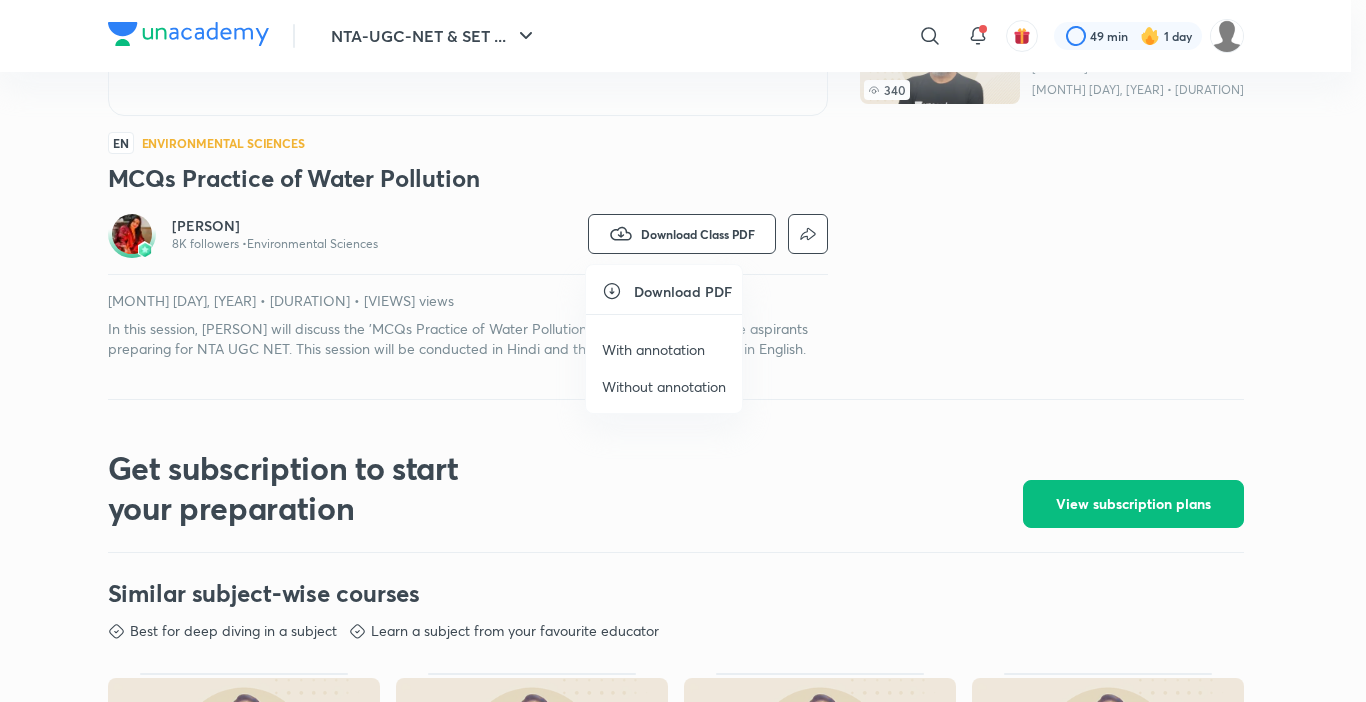 click on "With annotation" at bounding box center [653, 349] 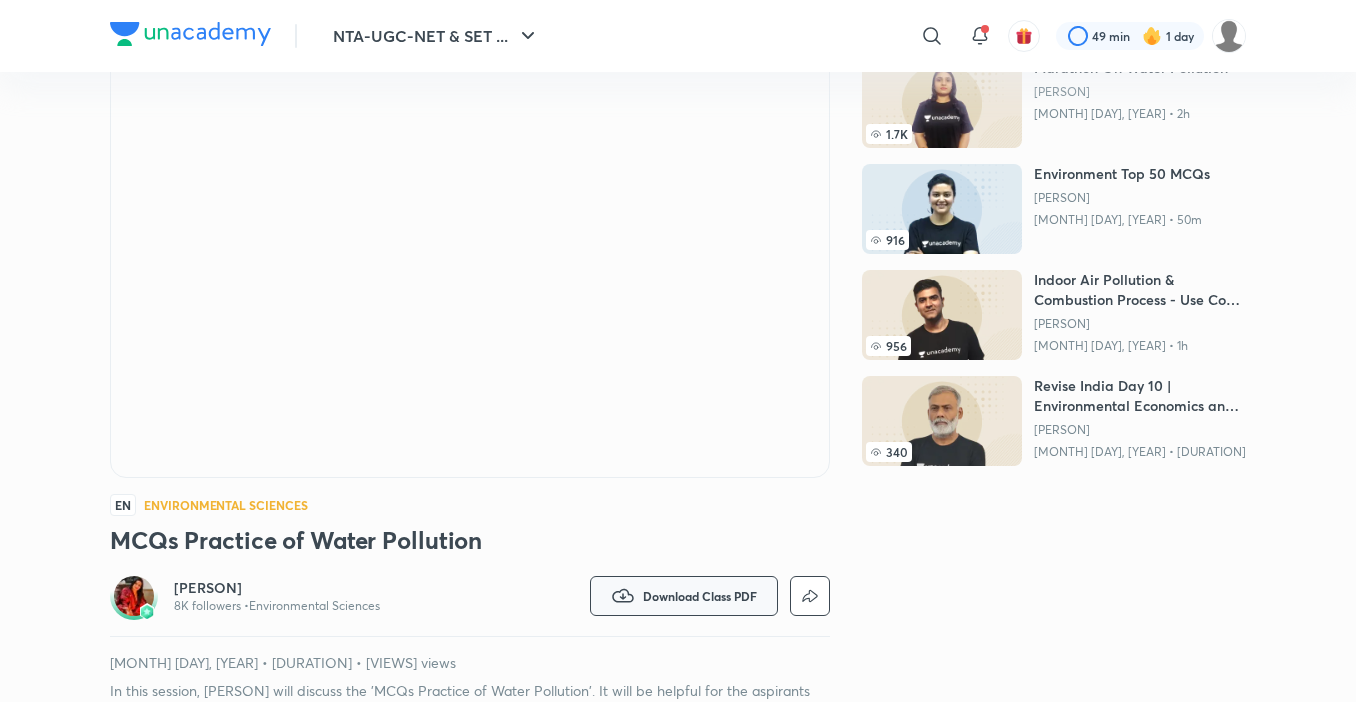 scroll, scrollTop: 105, scrollLeft: 0, axis: vertical 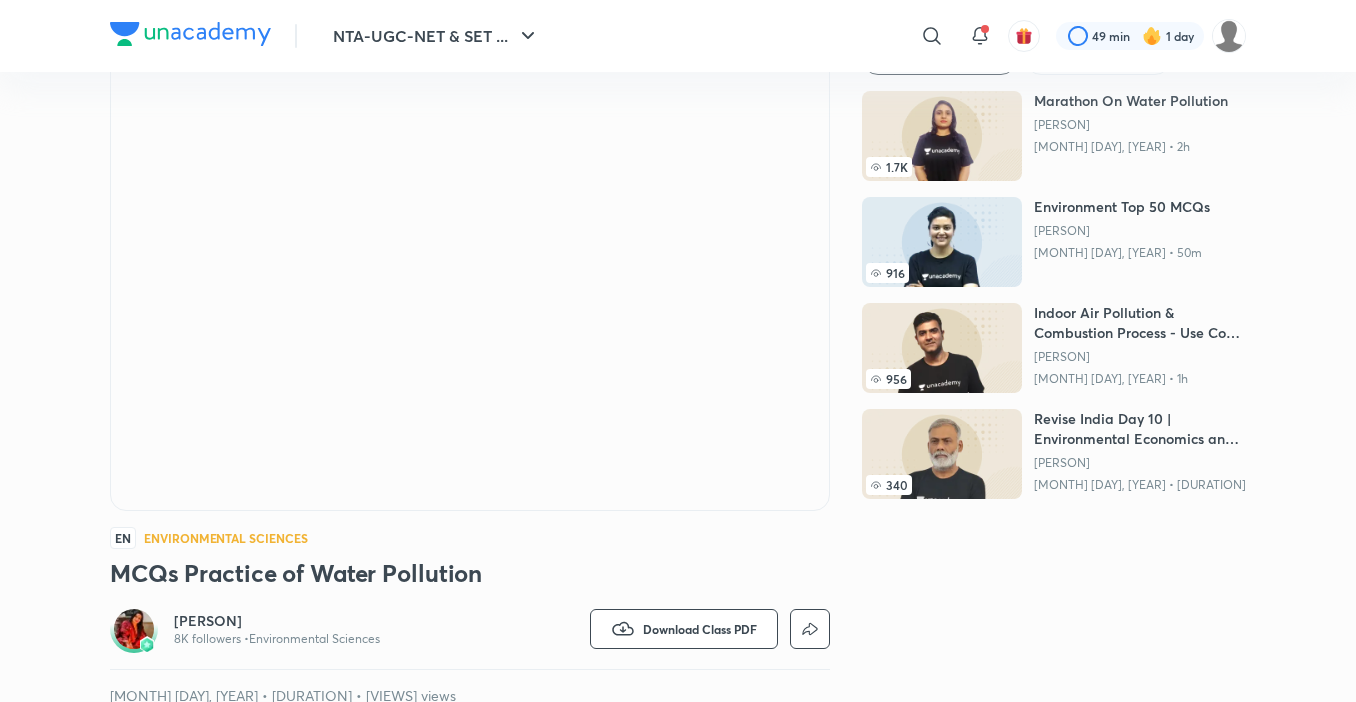 click on "NTA-UGC-NET & SET  ... ​ 49 min 1 day NTA-UGC-NET & SET Exams Free classes & tests More free classes Similar classes by Jyoti Bala   1.7K Marathon On Water Pollution Jyoti Bala Feb 25, 2023 • 2h    916 Environment Top 50 MCQs Aditi Sharma Feb 12, 2021 • 50m   956 Indoor Air Pollution & Combustion Process - Use Code KB10 Bharat Kumar Jan 26, 2023 • 1h    340 Revise India Day 10 | Environmental Economics and Demography Hare Ram Sinha Sep 10, 2020 • 1h  EN Environmental Sciences MCQs Practice of Water Pollution Jyoti Bala 8K followers •  Environmental Sciences Watch on app Download Class PDF Jul 30, 2025 • 1h 30m  • 154 views In this session, Jyoti Bala will discuss the 'MCQs Practice of Water Pollution'. It will be helpful for the aspirants preparing for NTA UGC NET. This session will be conducted in Hindi and the notes will be provided in English. Read more Get subscription to start your preparation View subscription plans Similar subject-wise courses Best for deep diving in a subject     1.7K" at bounding box center (678, 998) 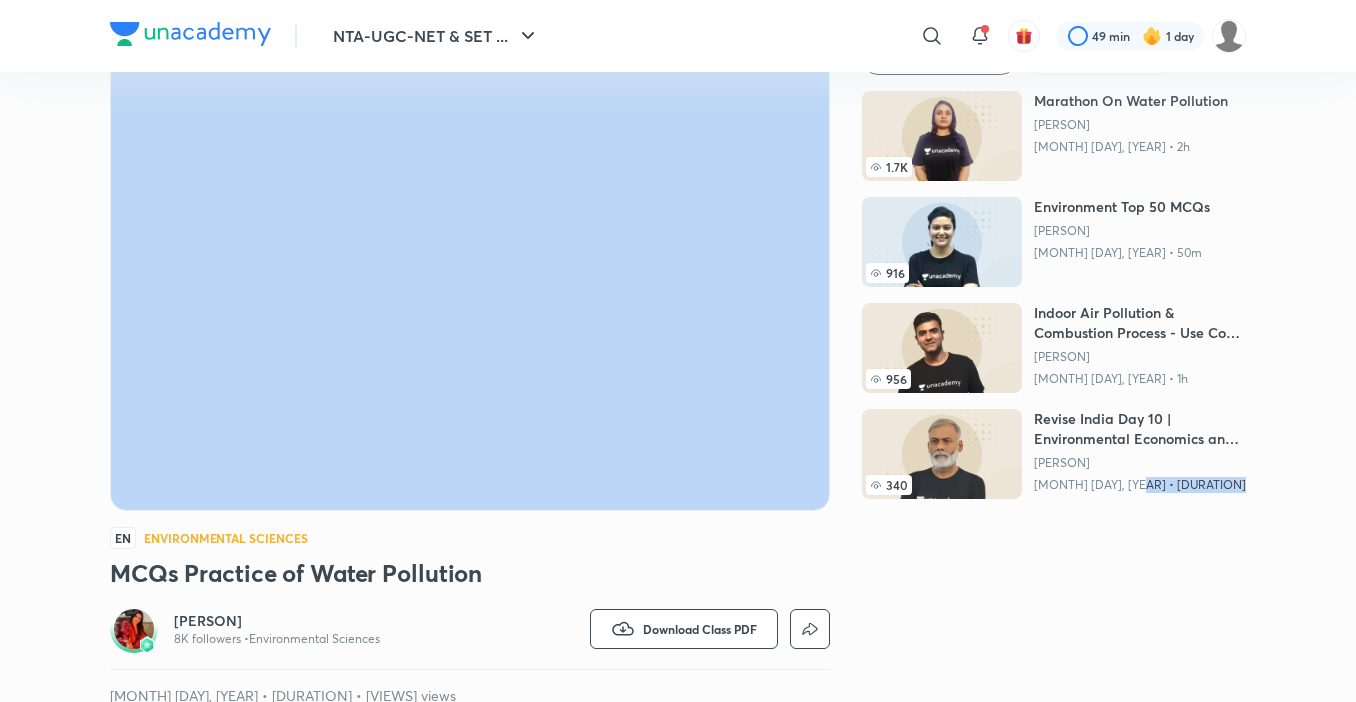 click on "NTA-UGC-NET & SET  ... ​ 49 min 1 day NTA-UGC-NET & SET Exams Free classes & tests More free classes Similar classes by Jyoti Bala   1.7K Marathon On Water Pollution Jyoti Bala Feb 25, 2023 • 2h    916 Environment Top 50 MCQs Aditi Sharma Feb 12, 2021 • 50m   956 Indoor Air Pollution & Combustion Process - Use Code KB10 Bharat Kumar Jan 26, 2023 • 1h    340 Revise India Day 10 | Environmental Economics and Demography Hare Ram Sinha Sep 10, 2020 • 1h  EN Environmental Sciences MCQs Practice of Water Pollution Jyoti Bala 8K followers •  Environmental Sciences Watch on app Download Class PDF Jul 30, 2025 • 1h 30m  • 154 views In this session, Jyoti Bala will discuss the 'MCQs Practice of Water Pollution'. It will be helpful for the aspirants preparing for NTA UGC NET. This session will be conducted in Hindi and the notes will be provided in English. Read more Get subscription to start your preparation View subscription plans Similar subject-wise courses Best for deep diving in a subject     1.7K" at bounding box center (678, 998) 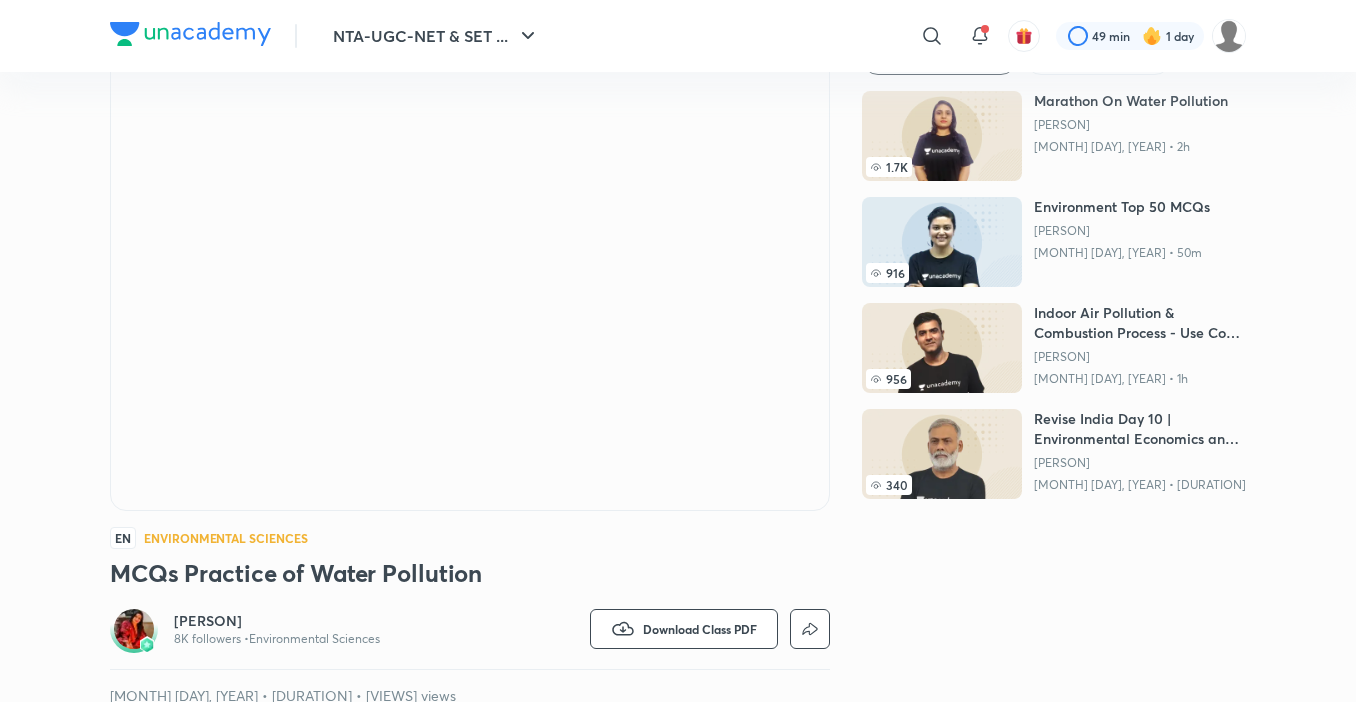 click on "NTA-UGC-NET & SET  ... ​ 49 min 1 day NTA-UGC-NET & SET Exams Free classes & tests More free classes Similar classes by Jyoti Bala   1.7K Marathon On Water Pollution Jyoti Bala Feb 25, 2023 • 2h    916 Environment Top 50 MCQs Aditi Sharma Feb 12, 2021 • 50m   956 Indoor Air Pollution & Combustion Process - Use Code KB10 Bharat Kumar Jan 26, 2023 • 1h    340 Revise India Day 10 | Environmental Economics and Demography Hare Ram Sinha Sep 10, 2020 • 1h  EN Environmental Sciences MCQs Practice of Water Pollution Jyoti Bala 8K followers •  Environmental Sciences Watch on app Download Class PDF Jul 30, 2025 • 1h 30m  • 154 views In this session, Jyoti Bala will discuss the 'MCQs Practice of Water Pollution'. It will be helpful for the aspirants preparing for NTA UGC NET. This session will be conducted in Hindi and the notes will be provided in English. Read more Get subscription to start your preparation View subscription plans Similar subject-wise courses Best for deep diving in a subject     1.7K" at bounding box center [678, 998] 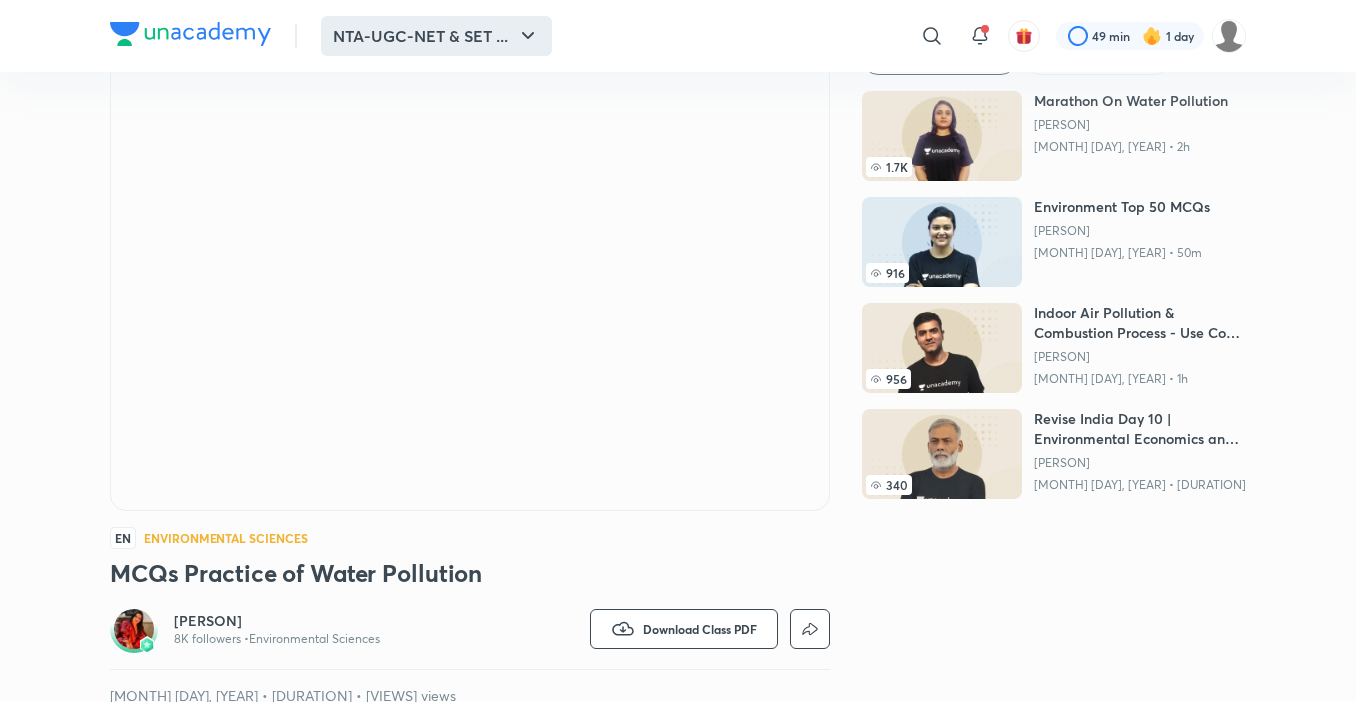 click 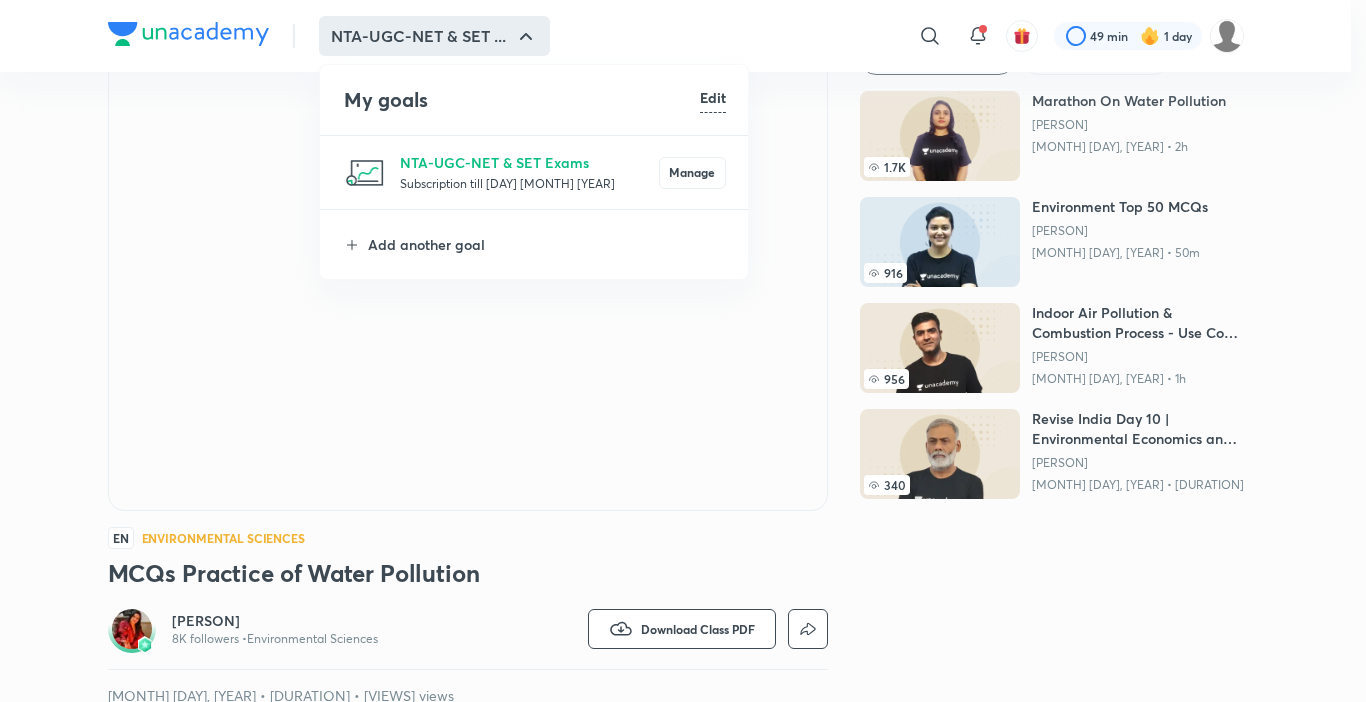 click at bounding box center [683, 351] 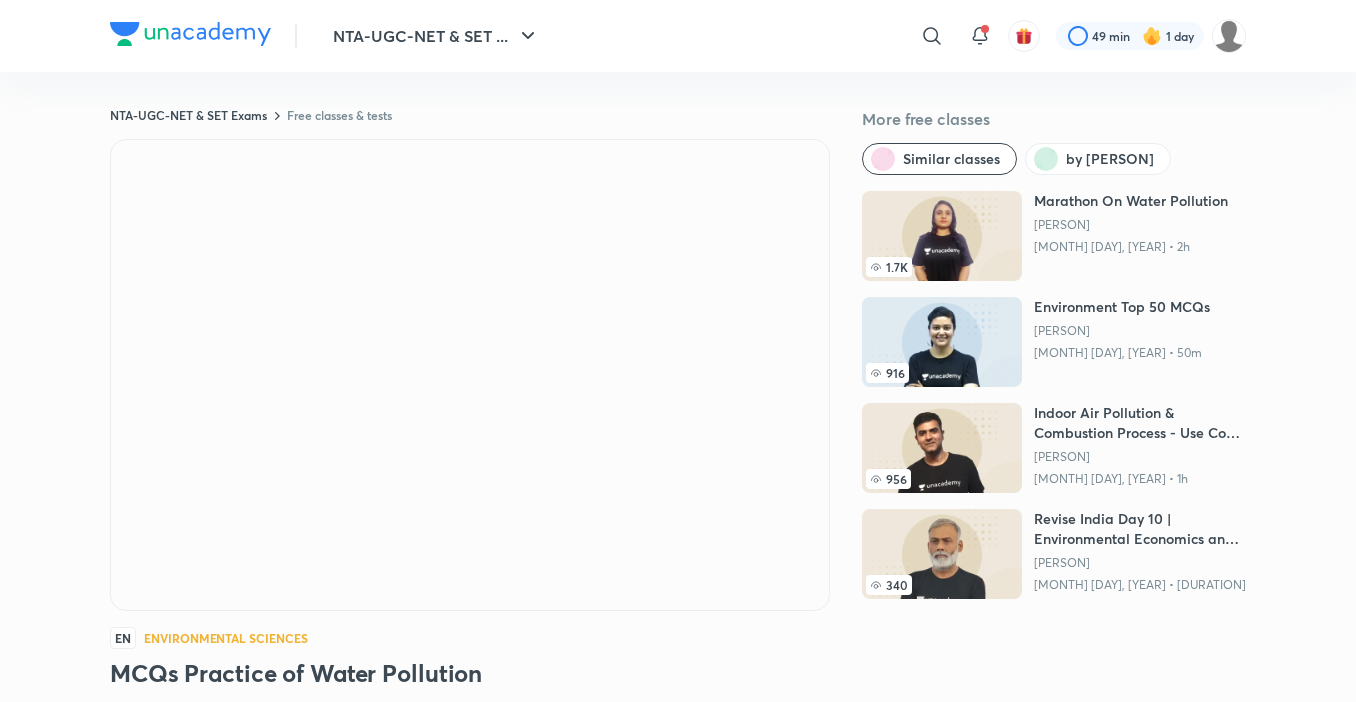 scroll, scrollTop: 0, scrollLeft: 0, axis: both 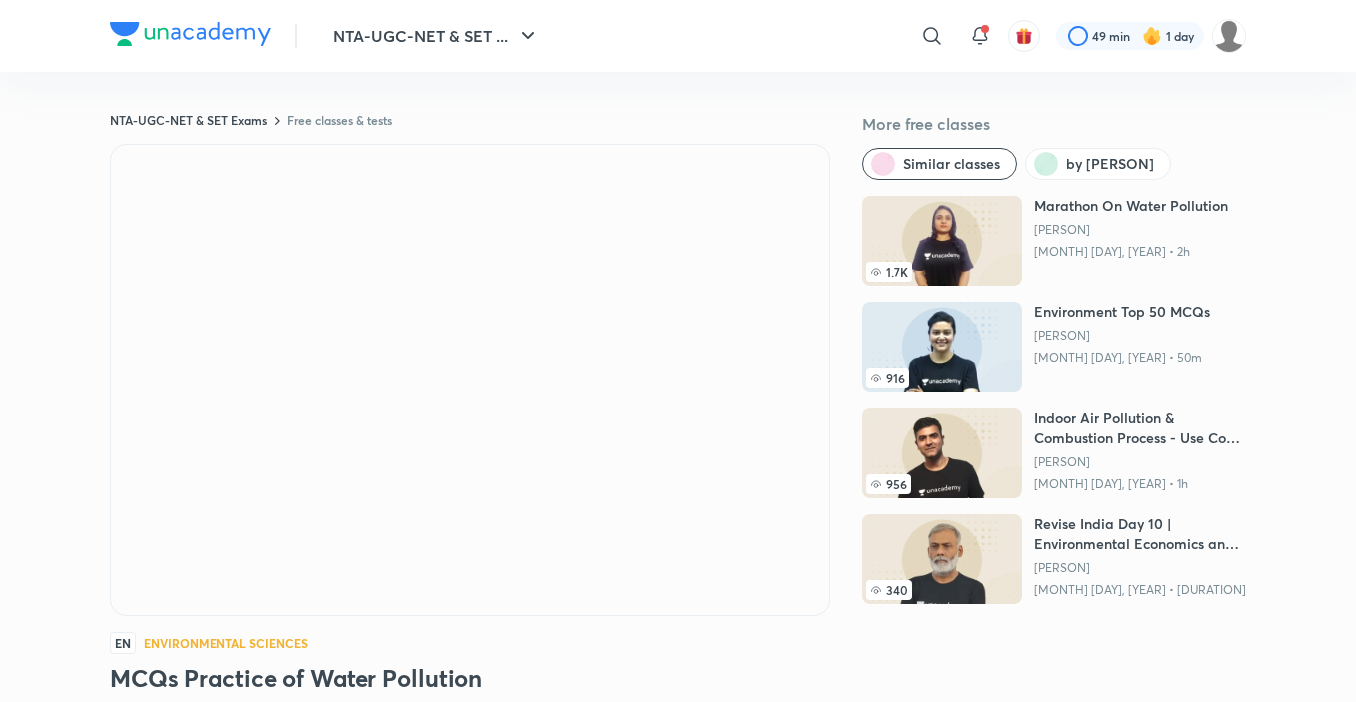 click on "Free classes & tests" at bounding box center [339, 120] 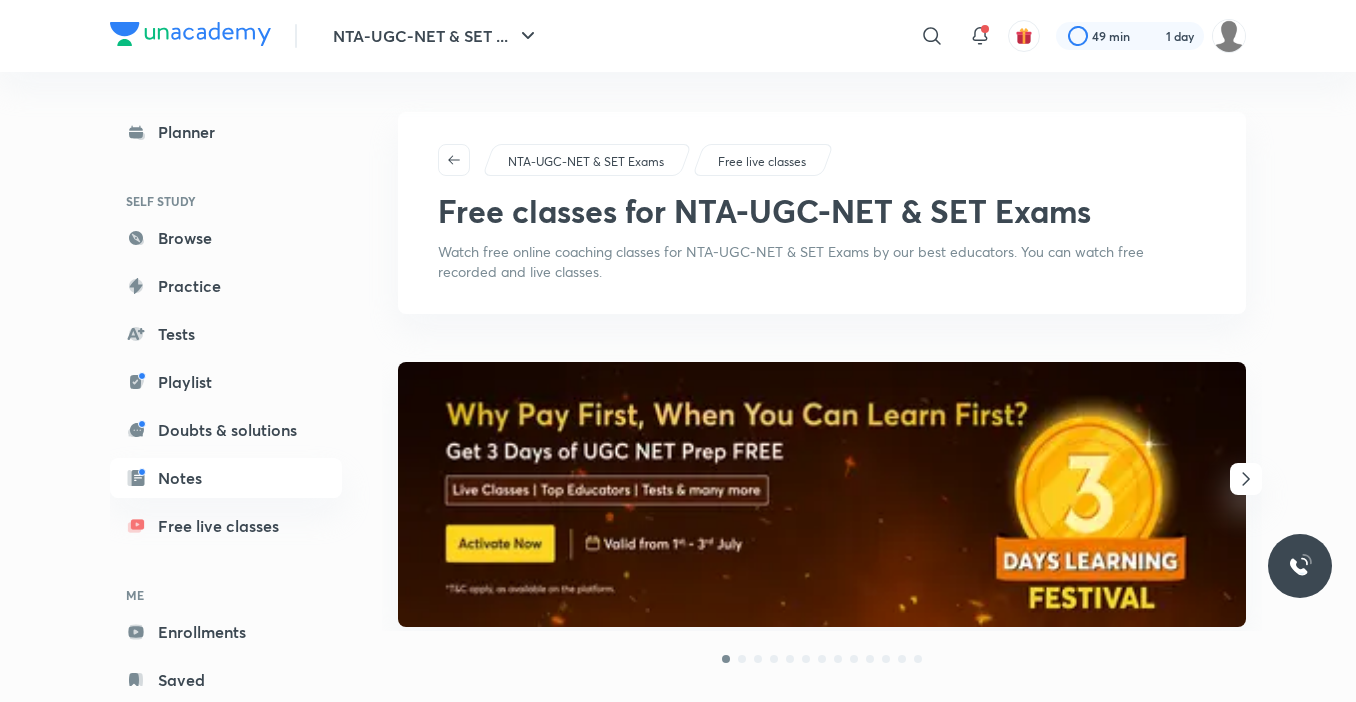 scroll, scrollTop: 2692, scrollLeft: 0, axis: vertical 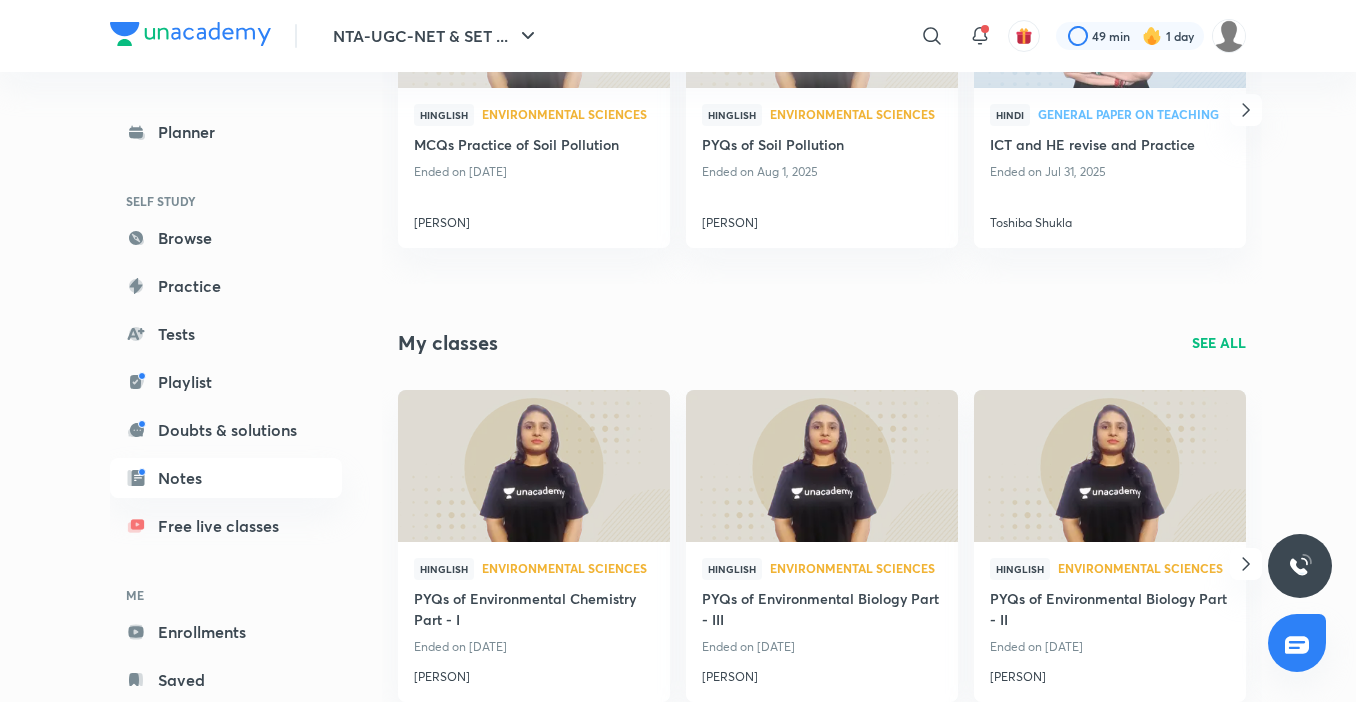 click on "SEE ALL" at bounding box center (1219, 342) 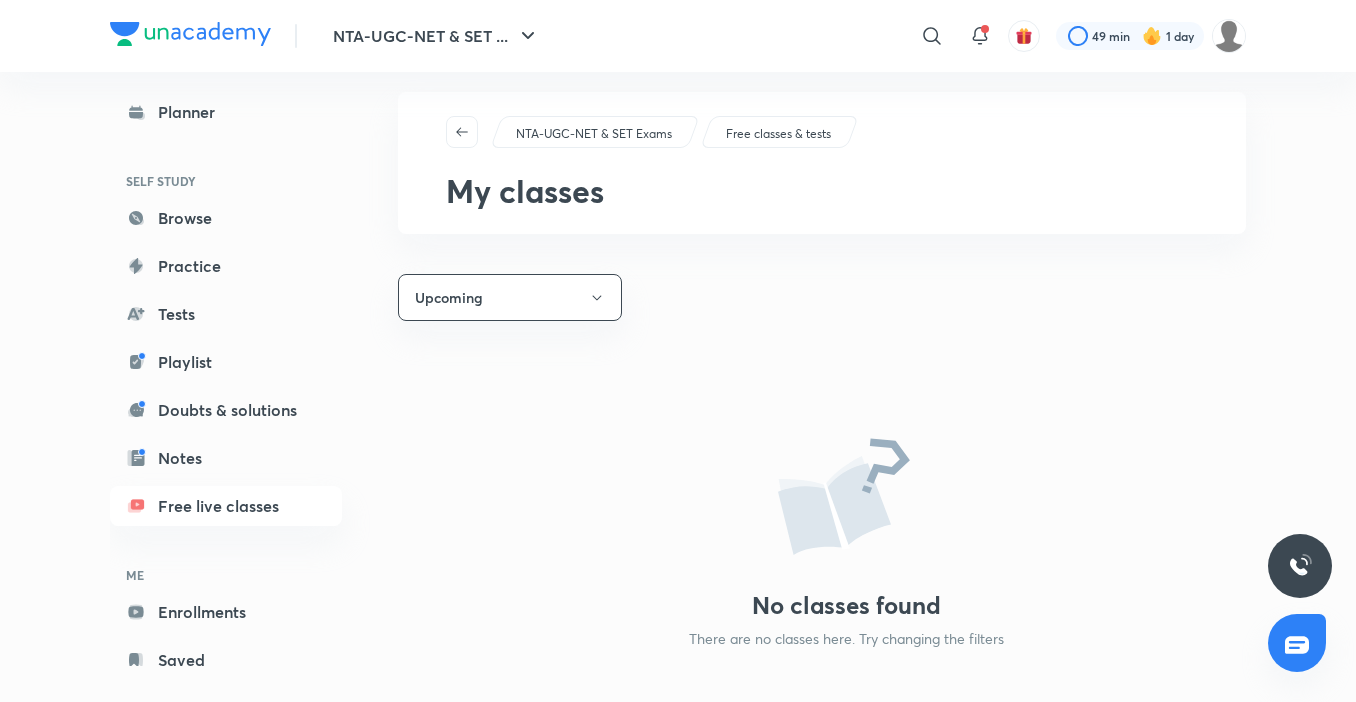 scroll, scrollTop: 0, scrollLeft: 0, axis: both 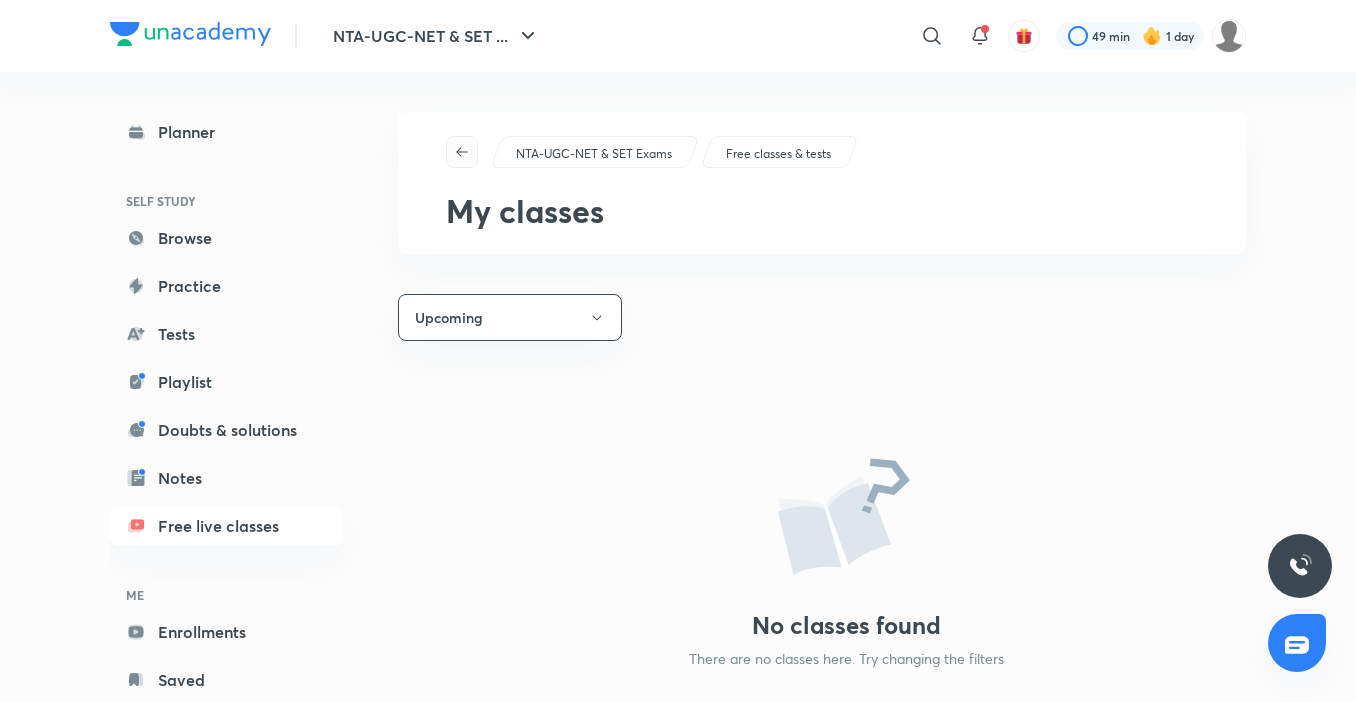 click at bounding box center (462, 152) 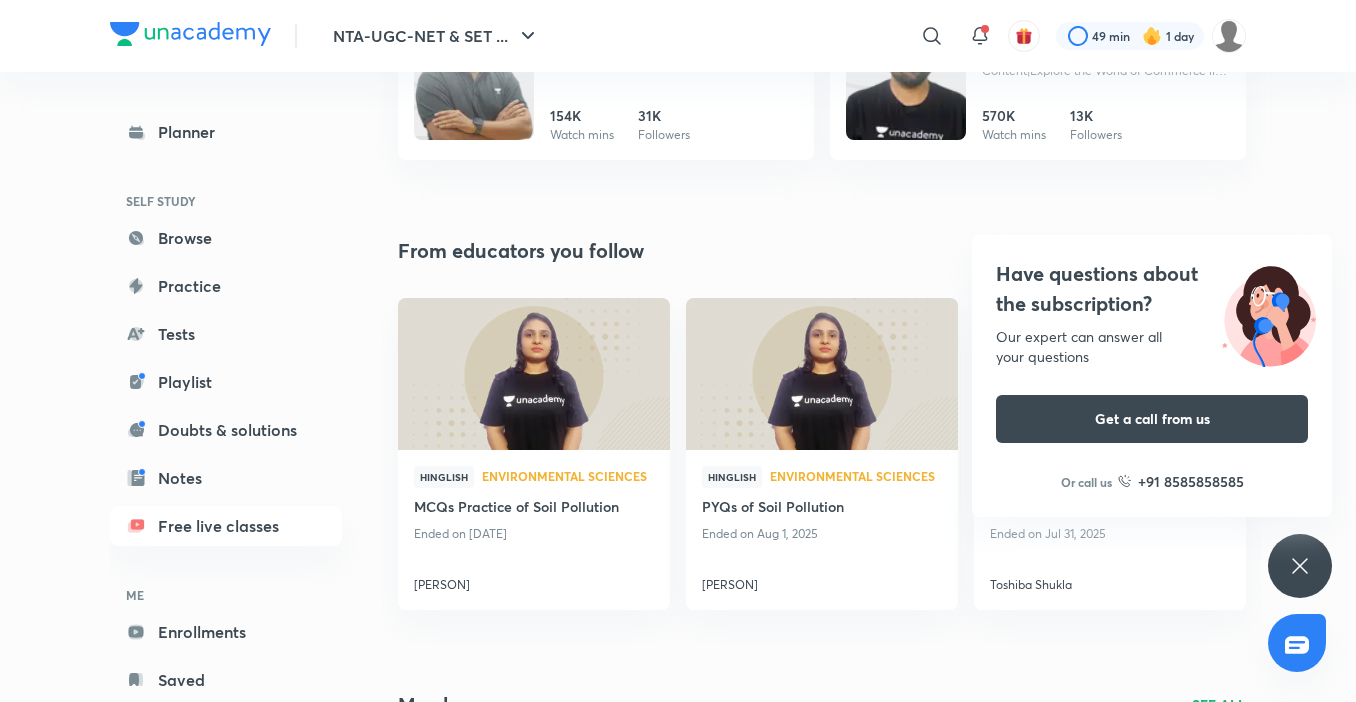 scroll, scrollTop: 2647, scrollLeft: 0, axis: vertical 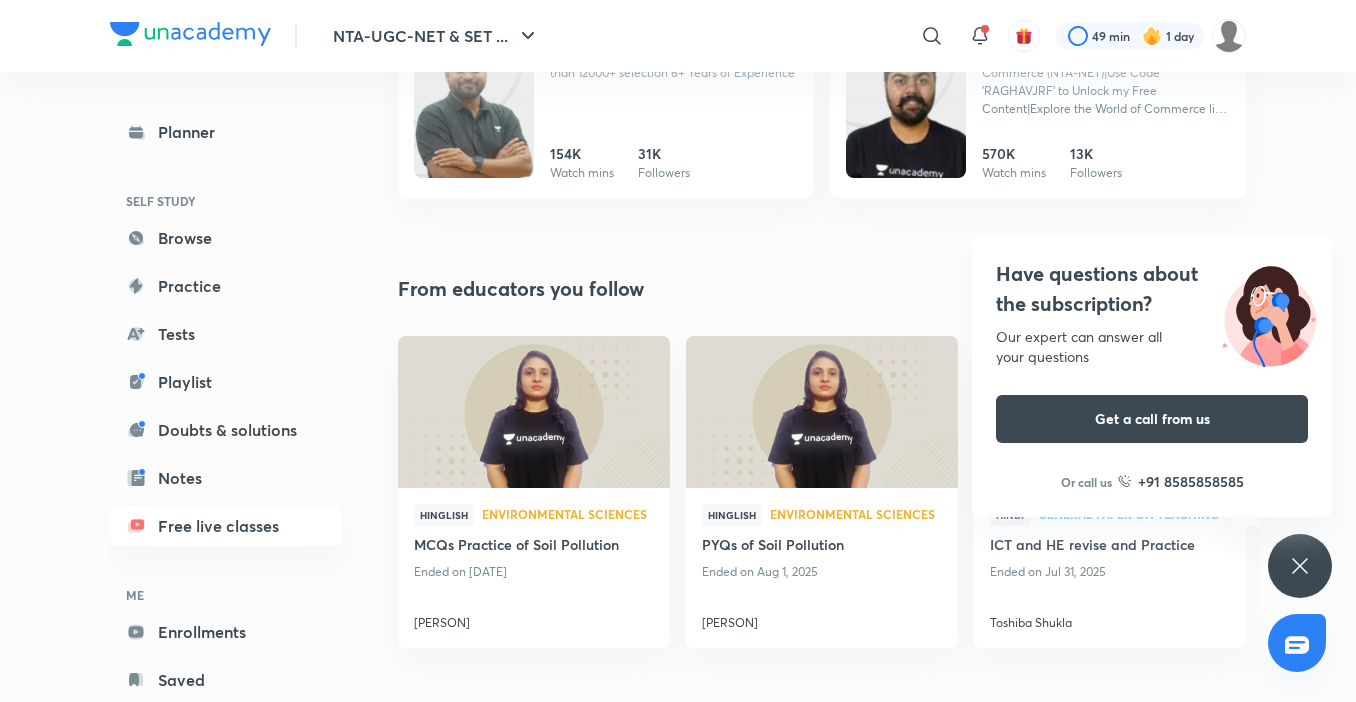 drag, startPoint x: 1298, startPoint y: 562, endPoint x: 1291, endPoint y: 549, distance: 14.764823 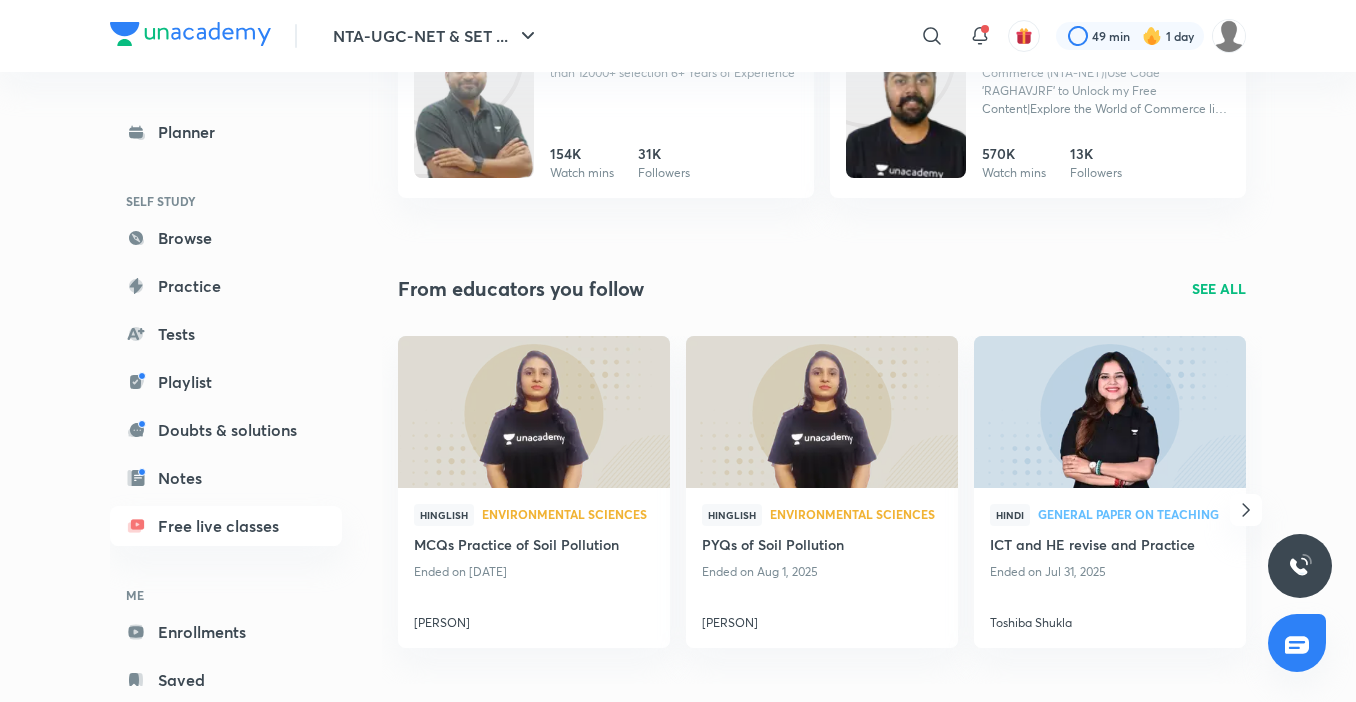 click on "SEE ALL" at bounding box center [1219, 288] 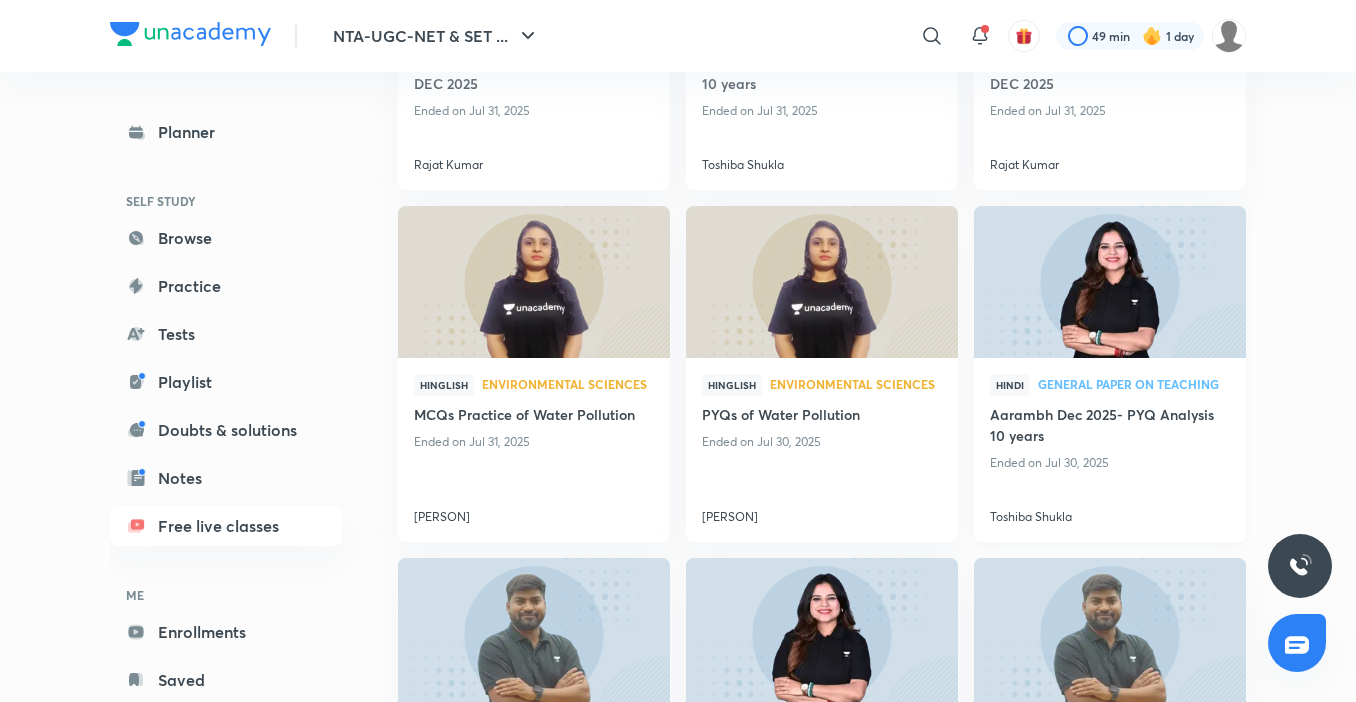 scroll, scrollTop: 800, scrollLeft: 0, axis: vertical 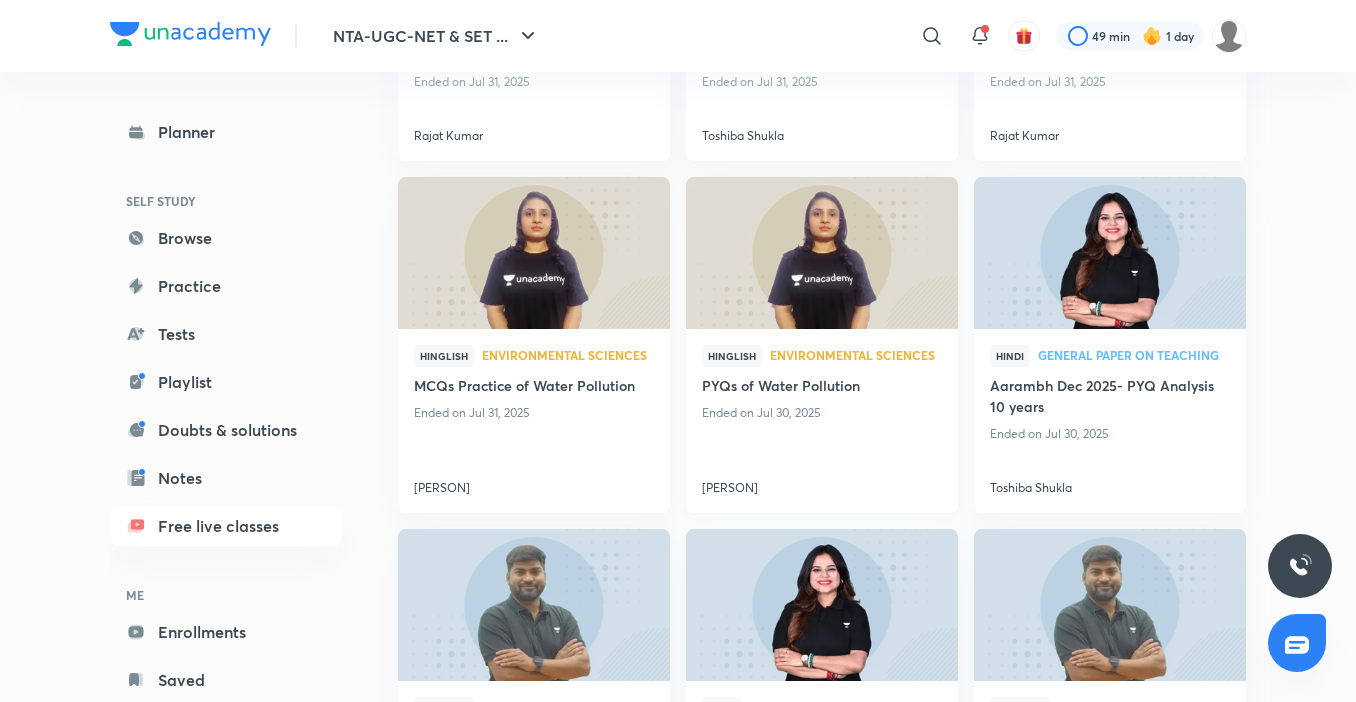 click at bounding box center (821, 253) 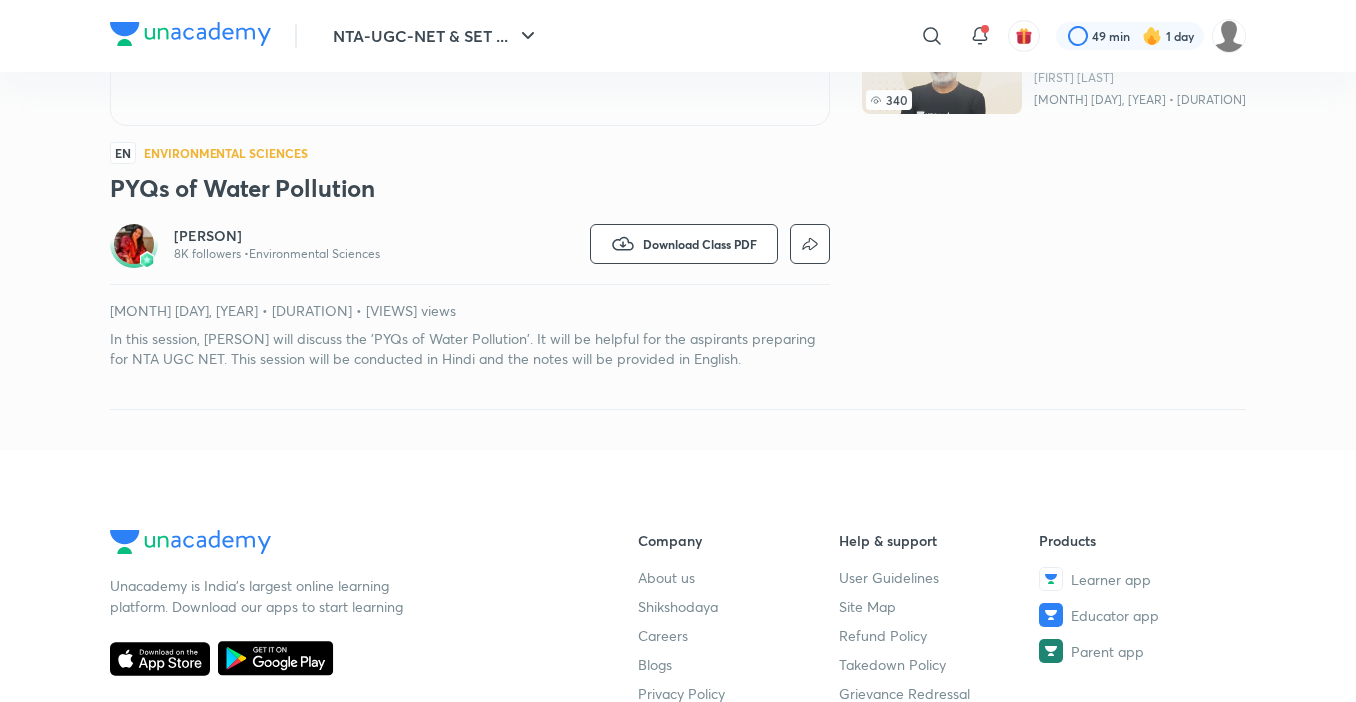 scroll, scrollTop: 500, scrollLeft: 0, axis: vertical 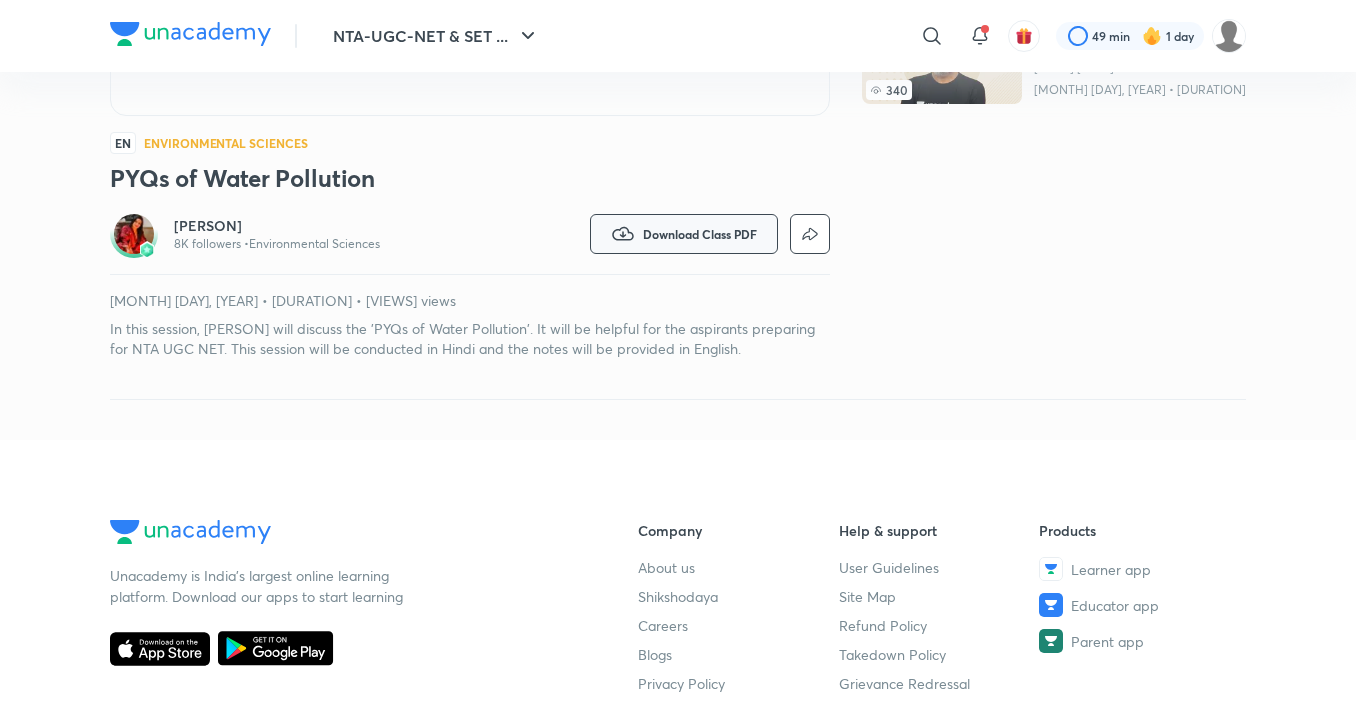 click on "Download Class PDF" at bounding box center [700, 234] 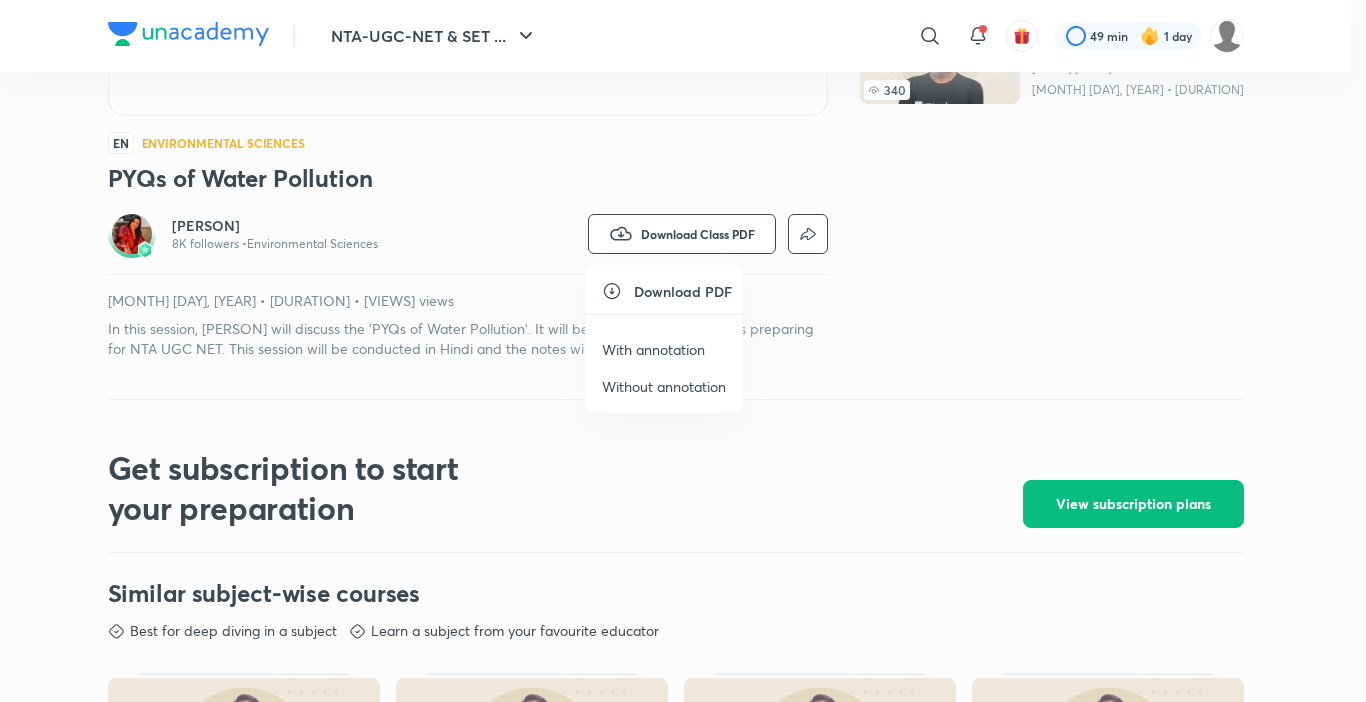 click on "With annotation" at bounding box center (653, 349) 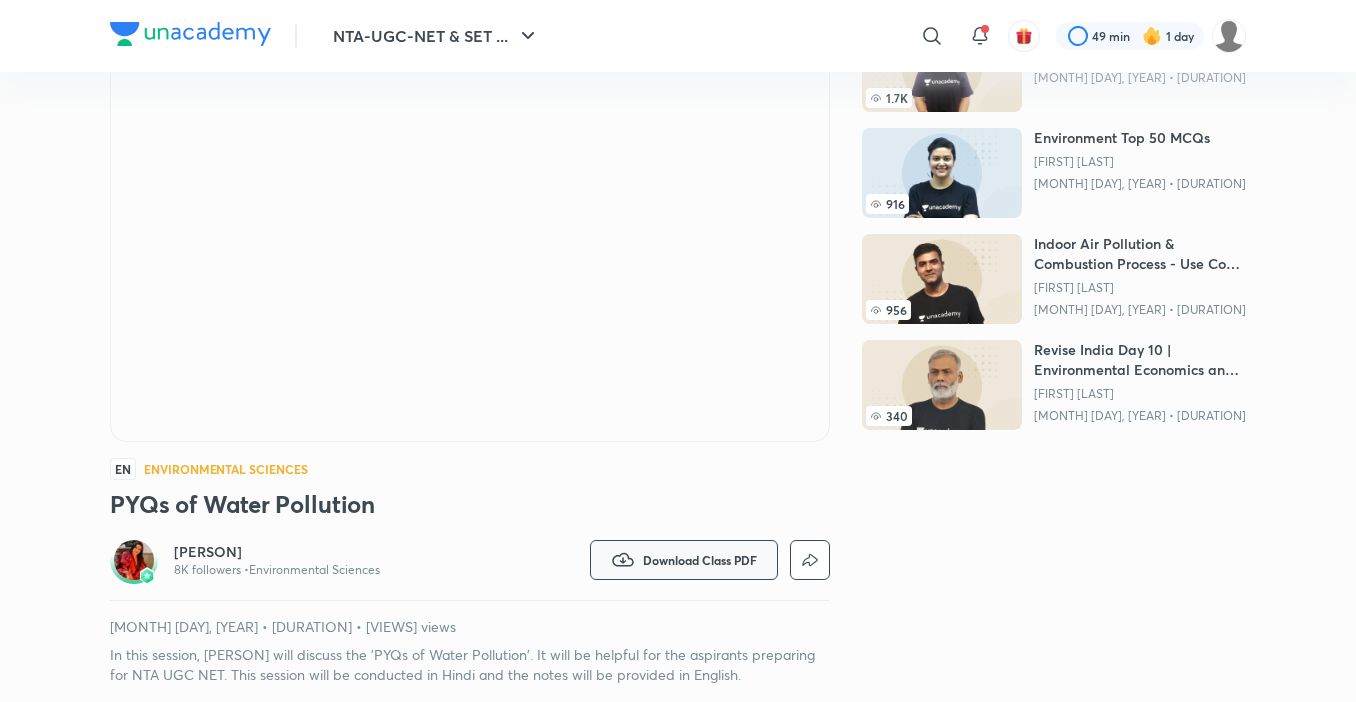 scroll, scrollTop: 0, scrollLeft: 0, axis: both 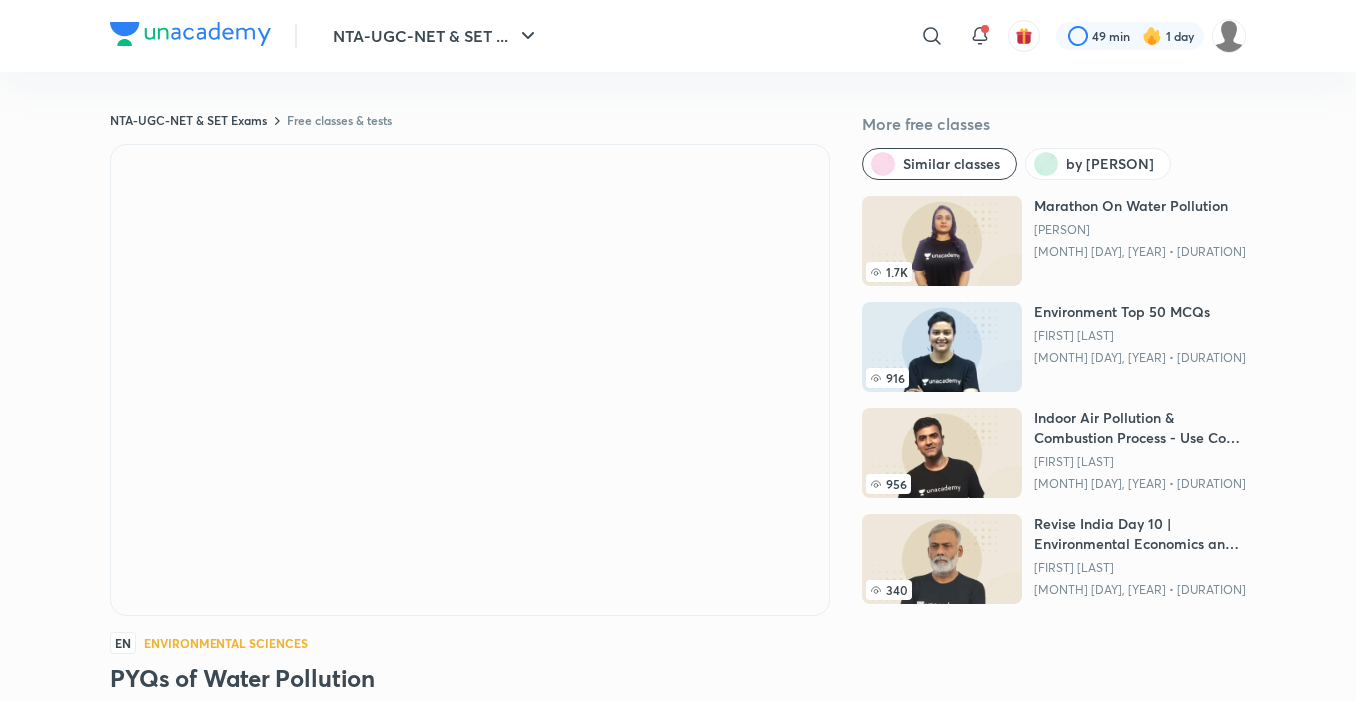click on "Free classes & tests" at bounding box center (339, 120) 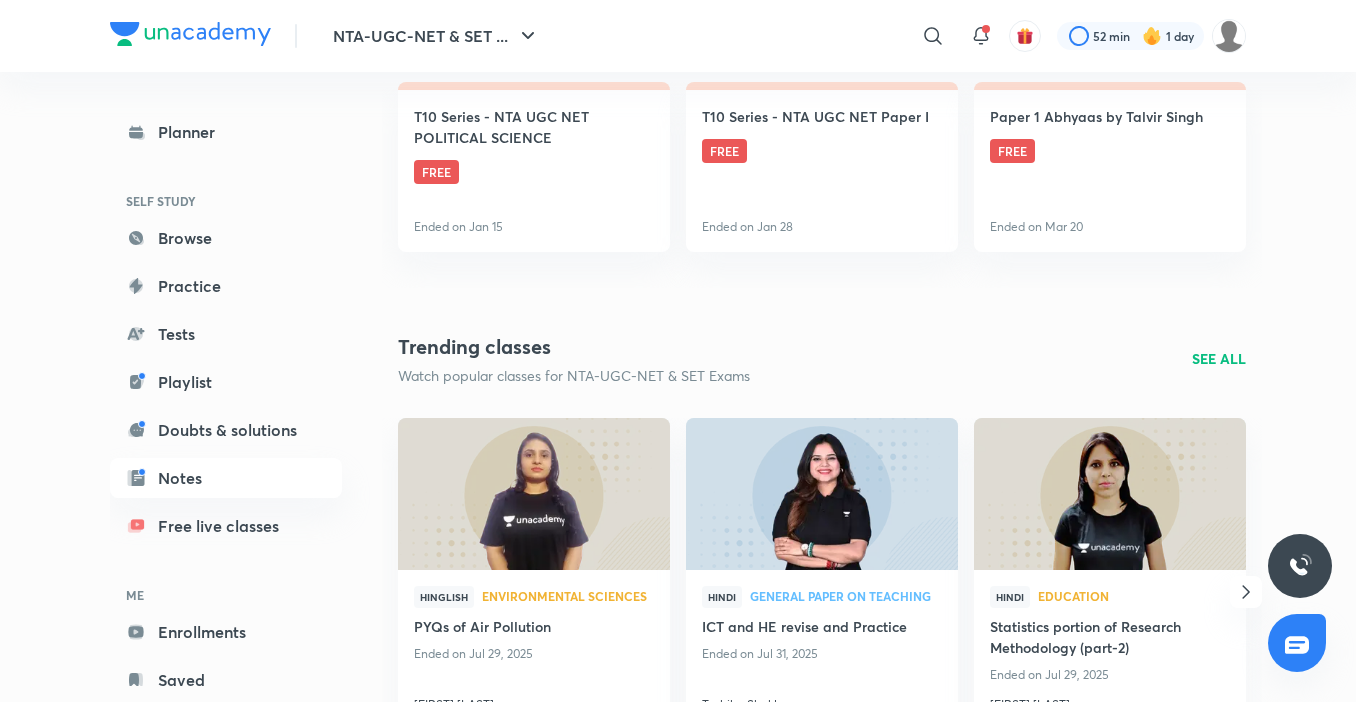 scroll, scrollTop: 695, scrollLeft: 0, axis: vertical 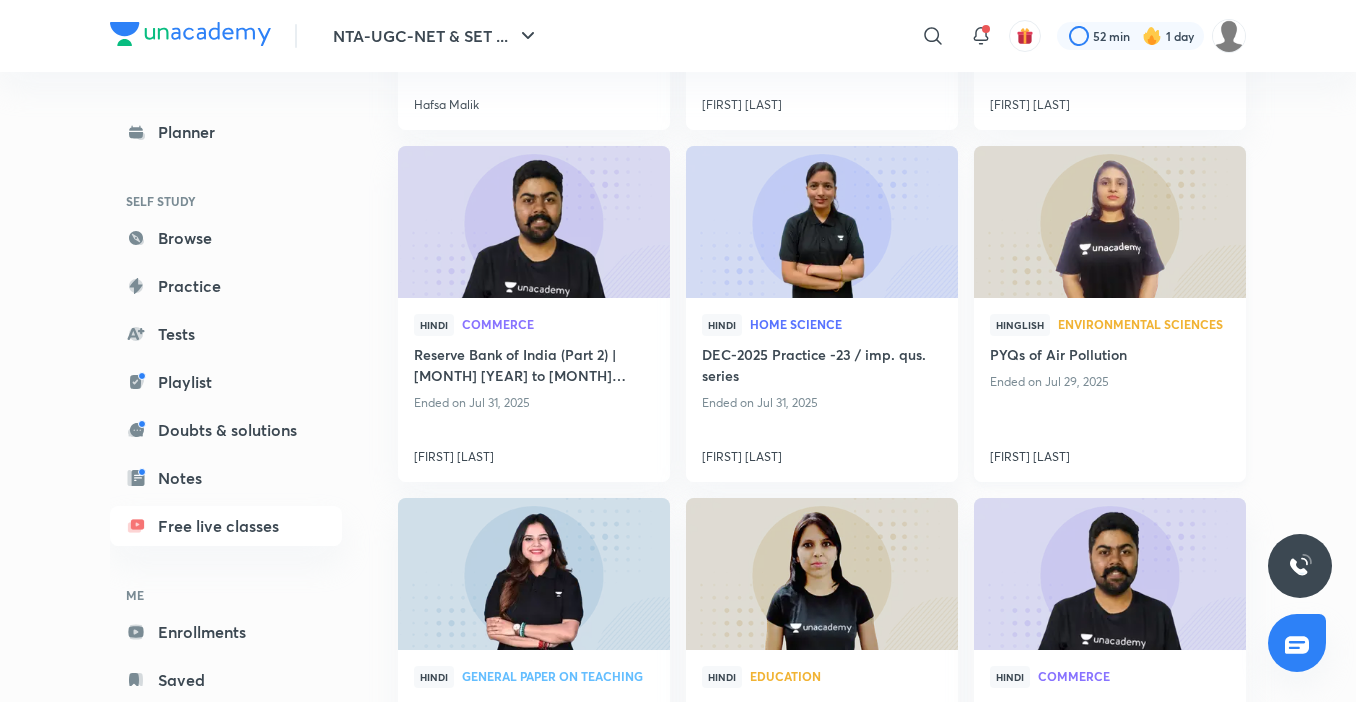 click at bounding box center [1109, 222] 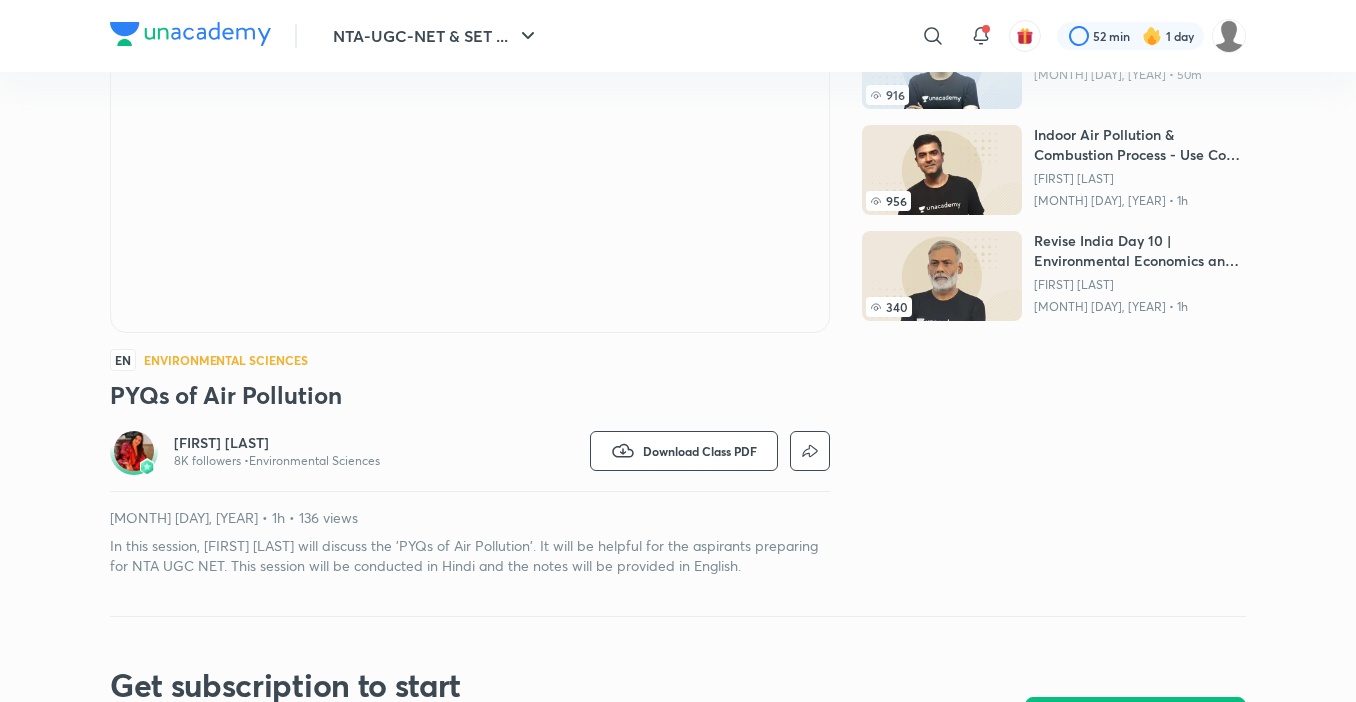 scroll, scrollTop: 300, scrollLeft: 0, axis: vertical 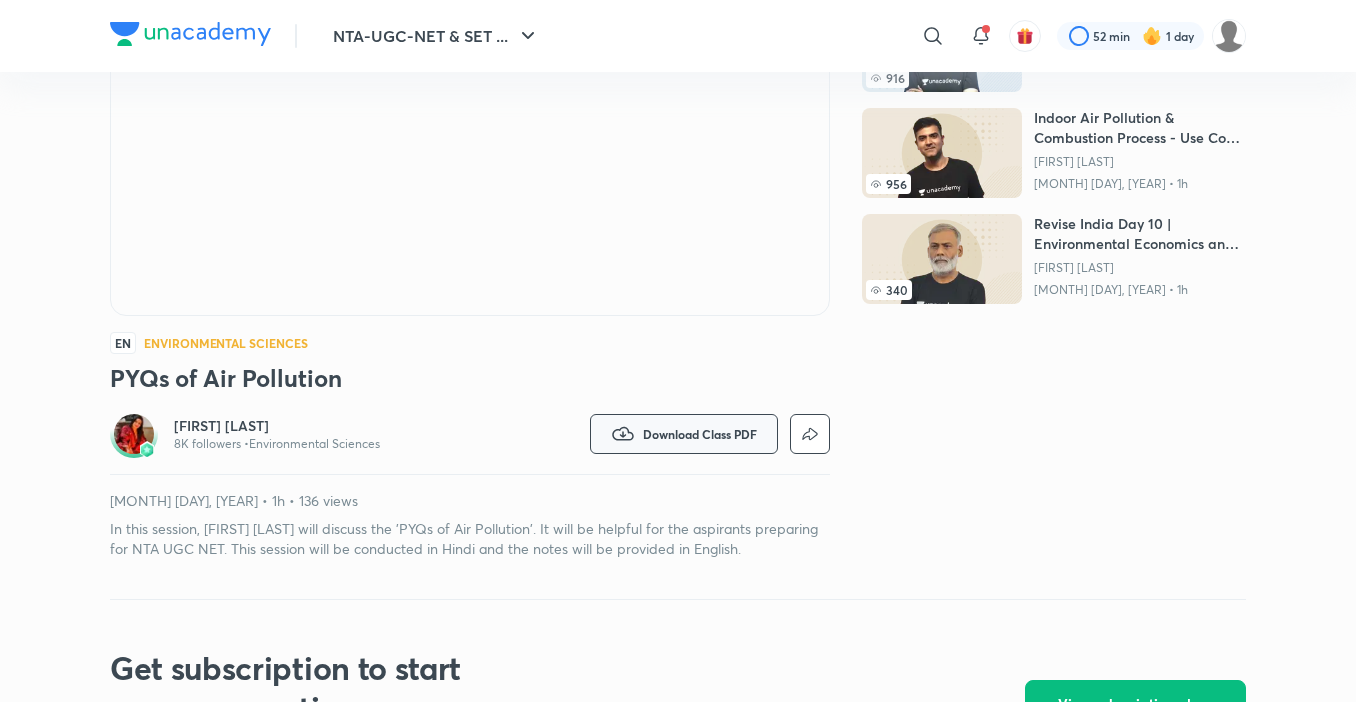 click on "Download Class PDF" at bounding box center (700, 434) 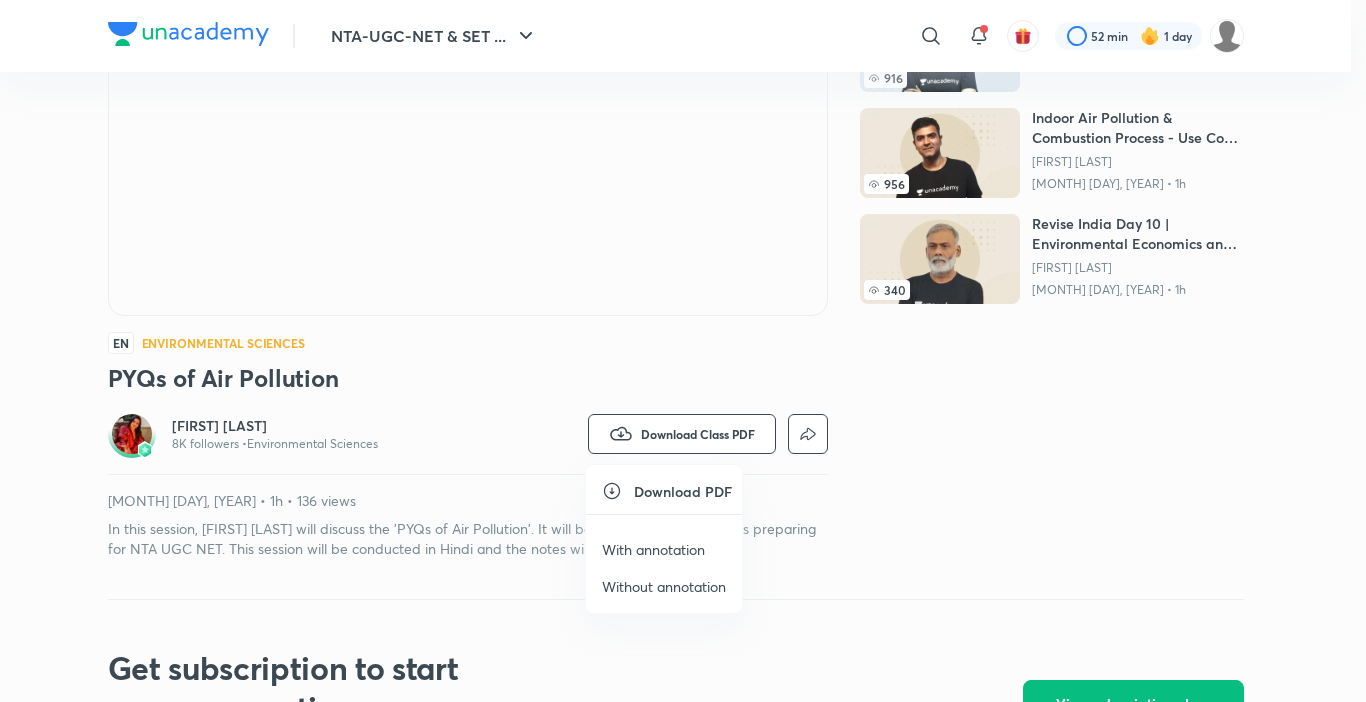 click on "With annotation" at bounding box center [653, 549] 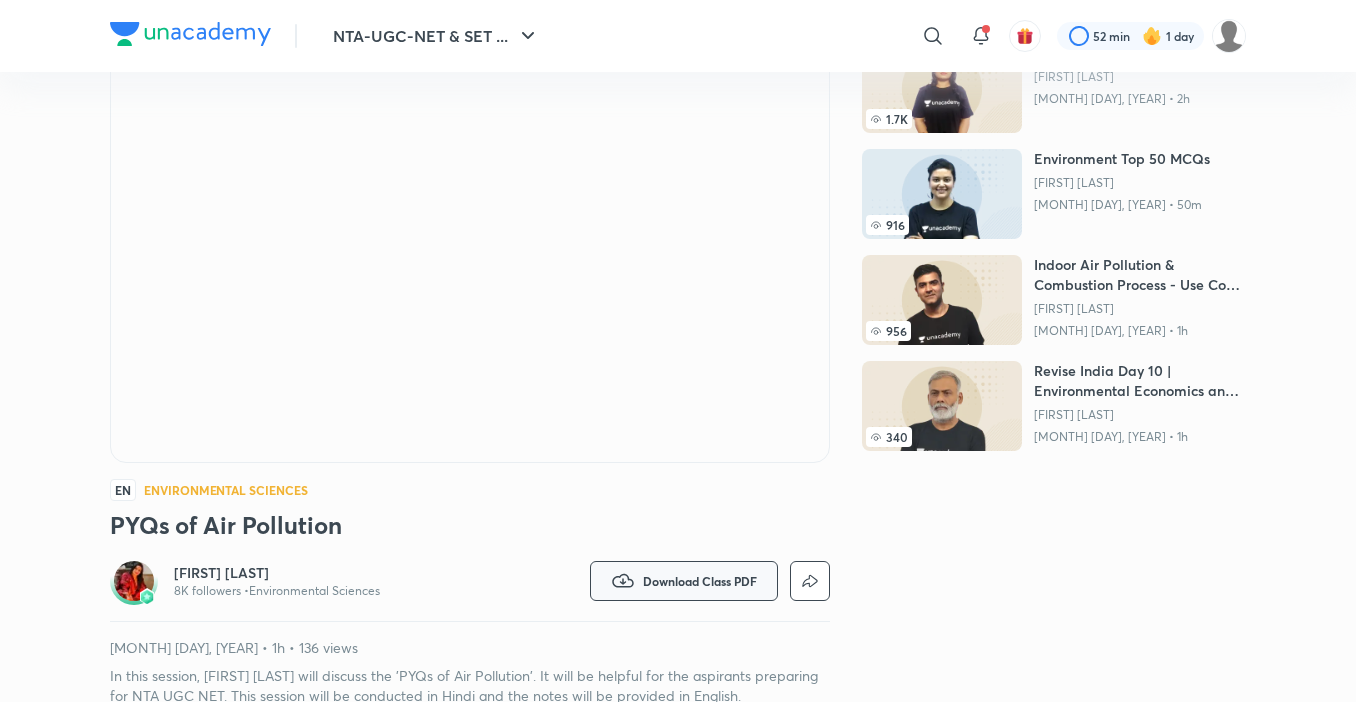 scroll, scrollTop: 0, scrollLeft: 0, axis: both 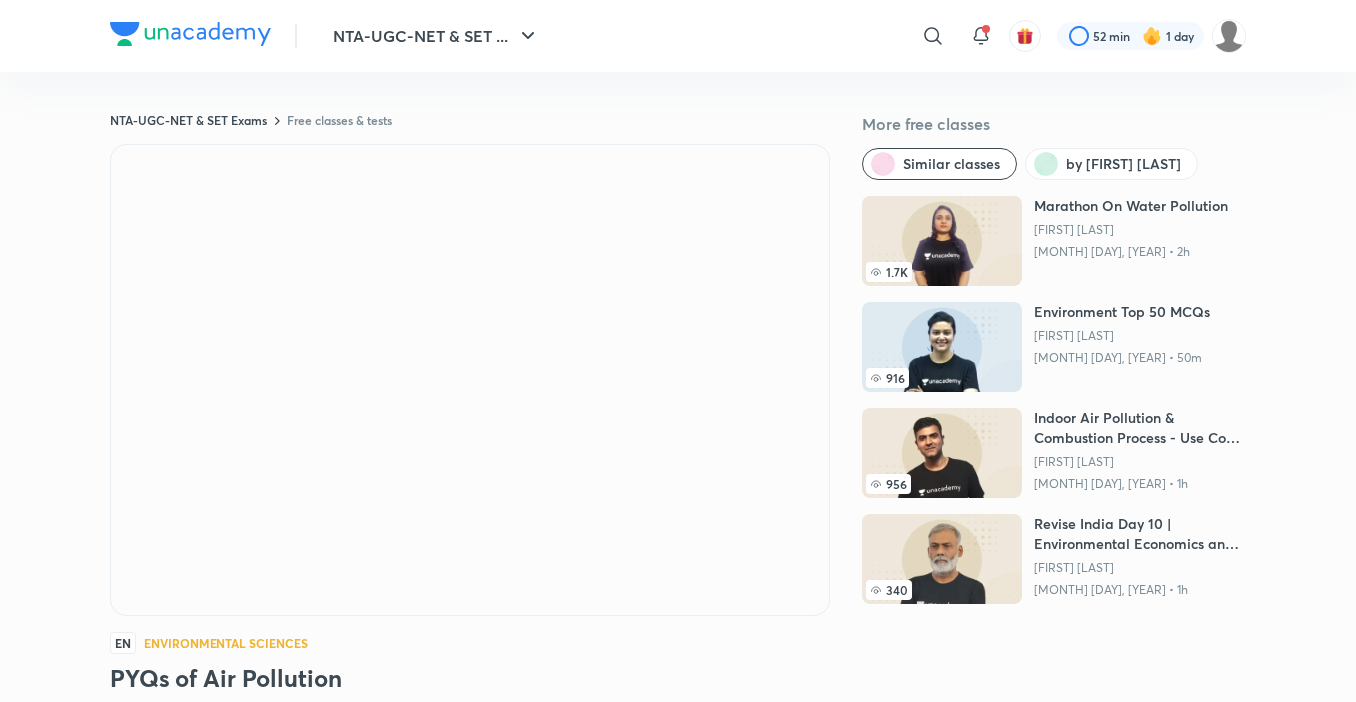 click on "Free classes & tests" at bounding box center [339, 120] 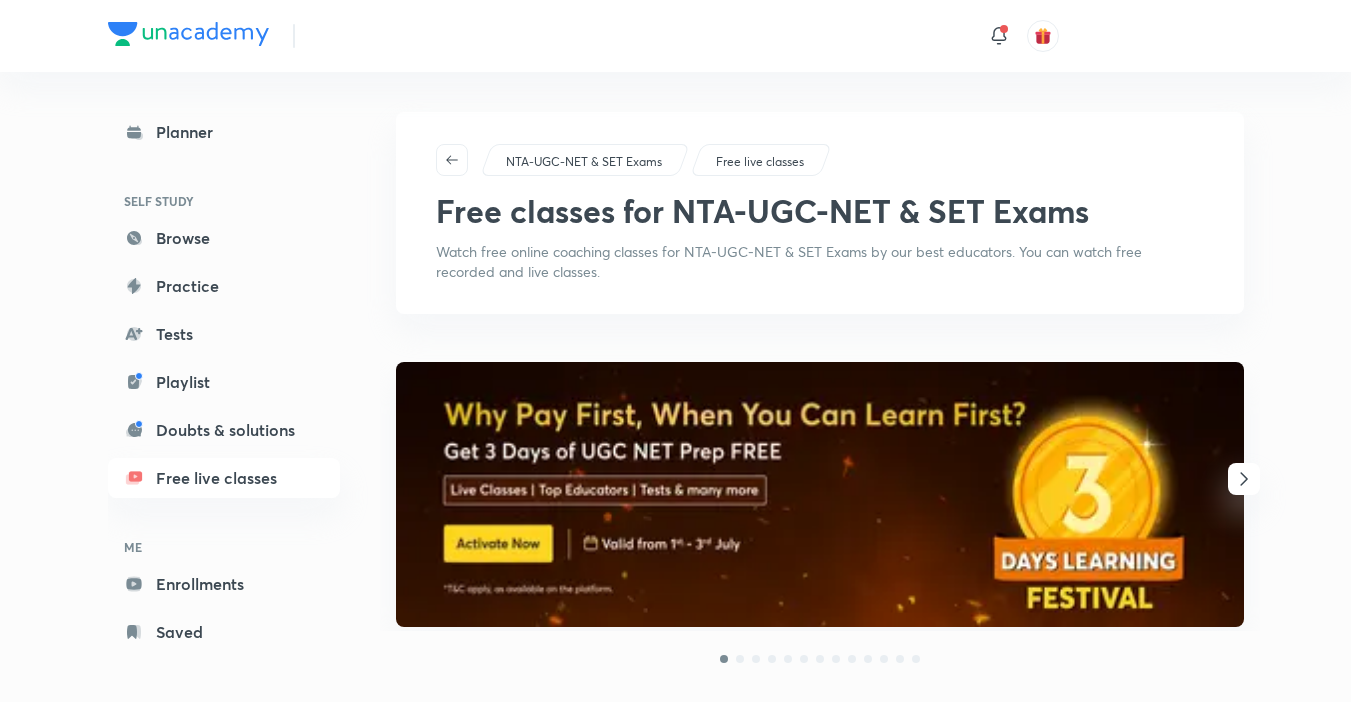 scroll, scrollTop: 800, scrollLeft: 0, axis: vertical 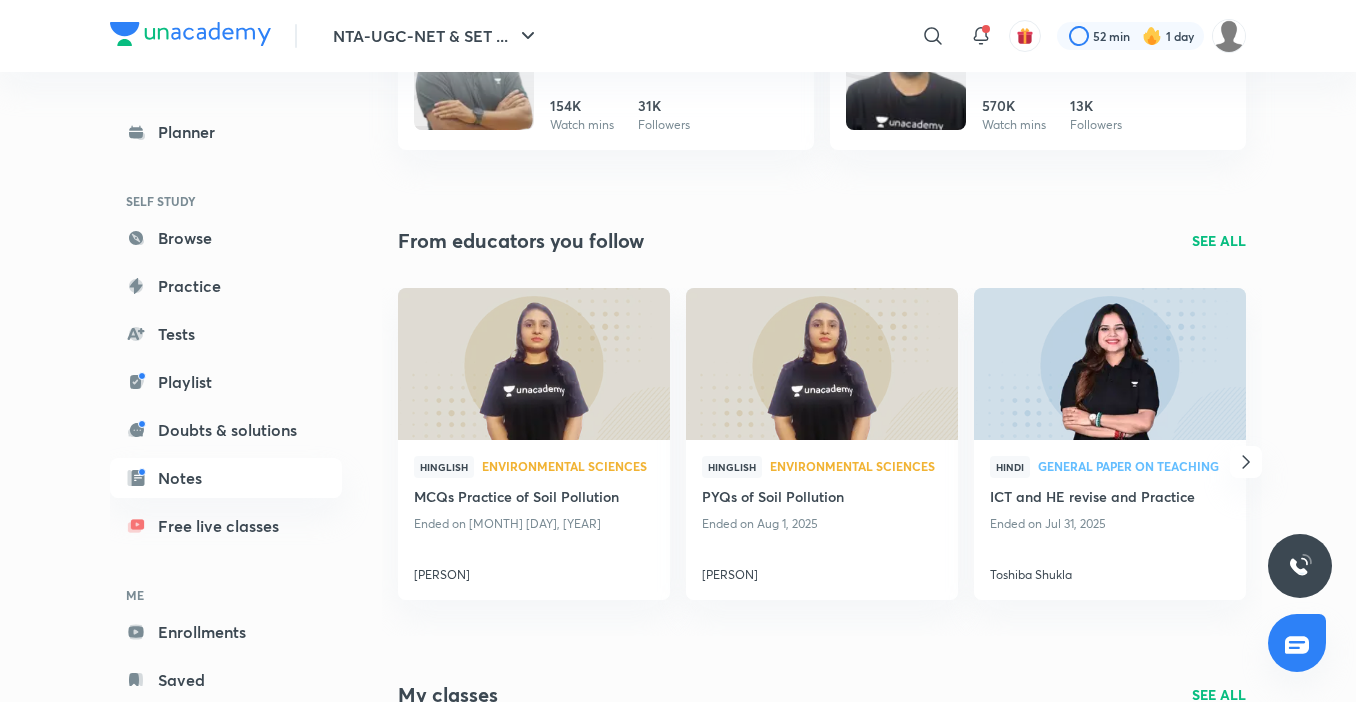 click on "SEE ALL" at bounding box center (1219, 240) 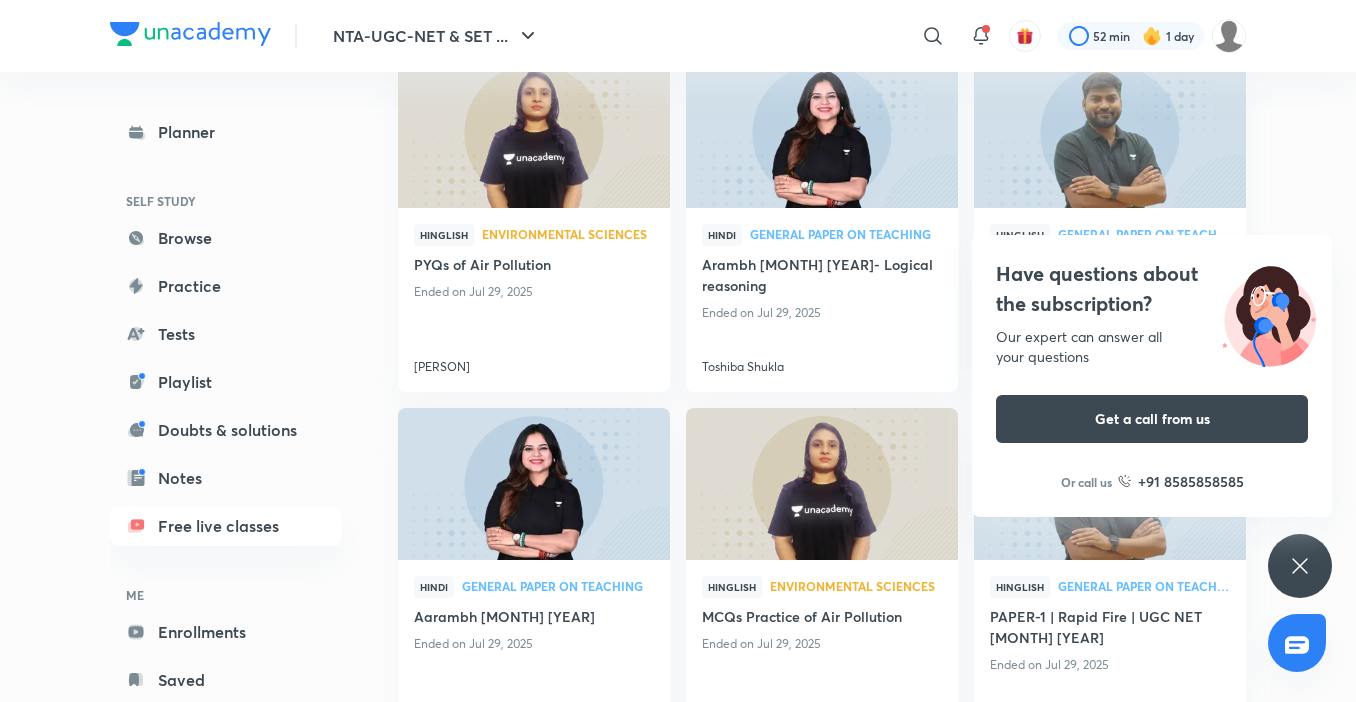 scroll, scrollTop: 1700, scrollLeft: 0, axis: vertical 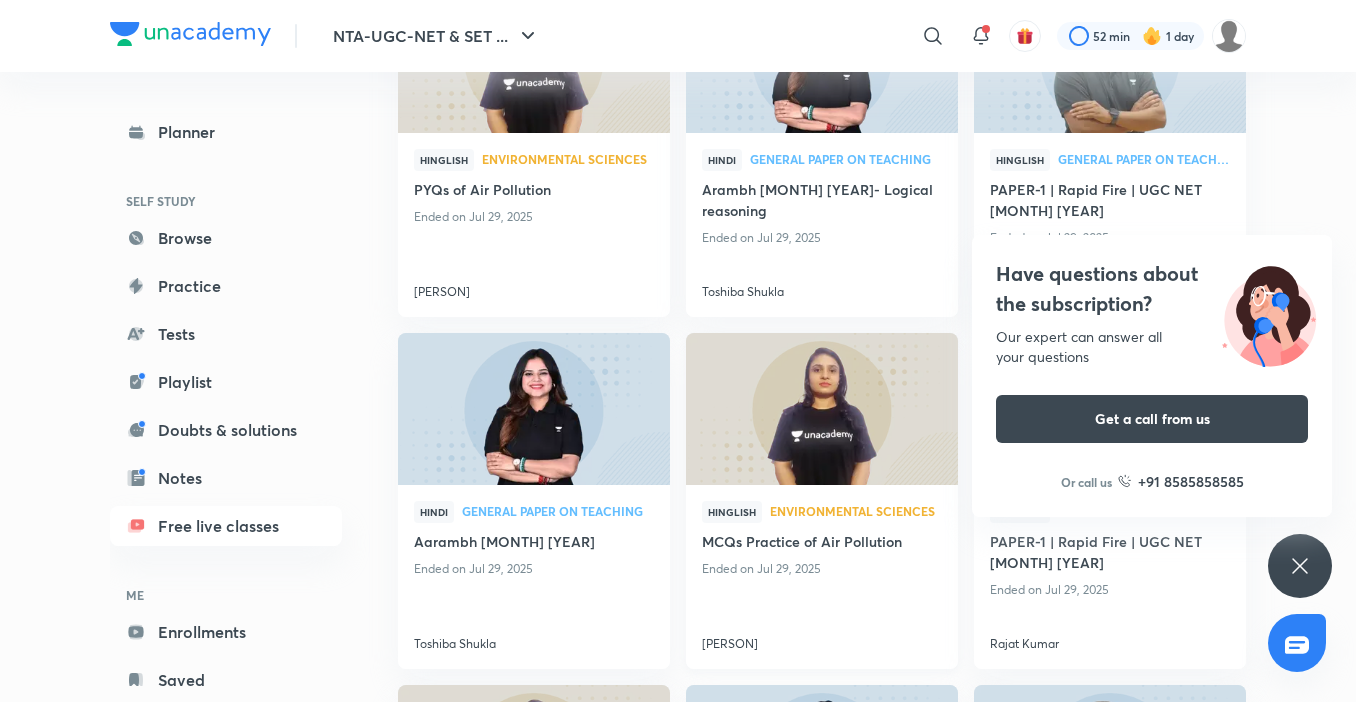click at bounding box center (821, 409) 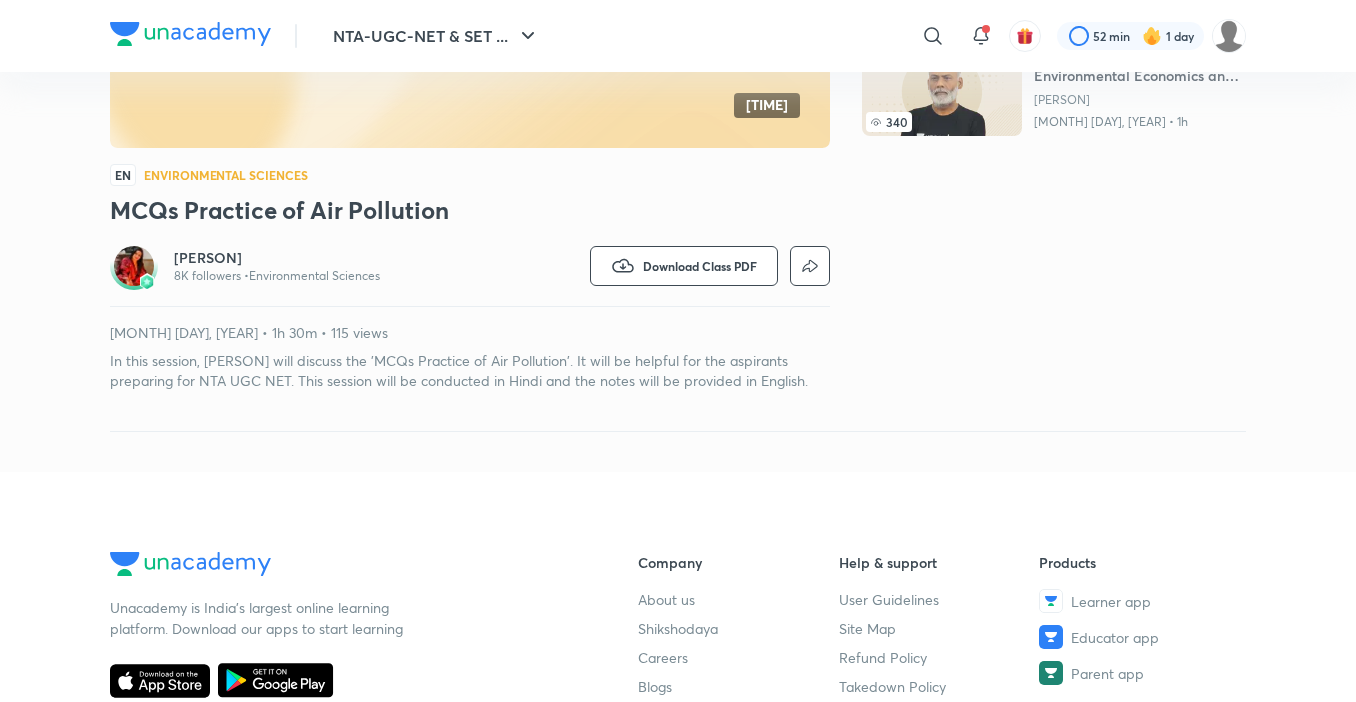 scroll, scrollTop: 500, scrollLeft: 0, axis: vertical 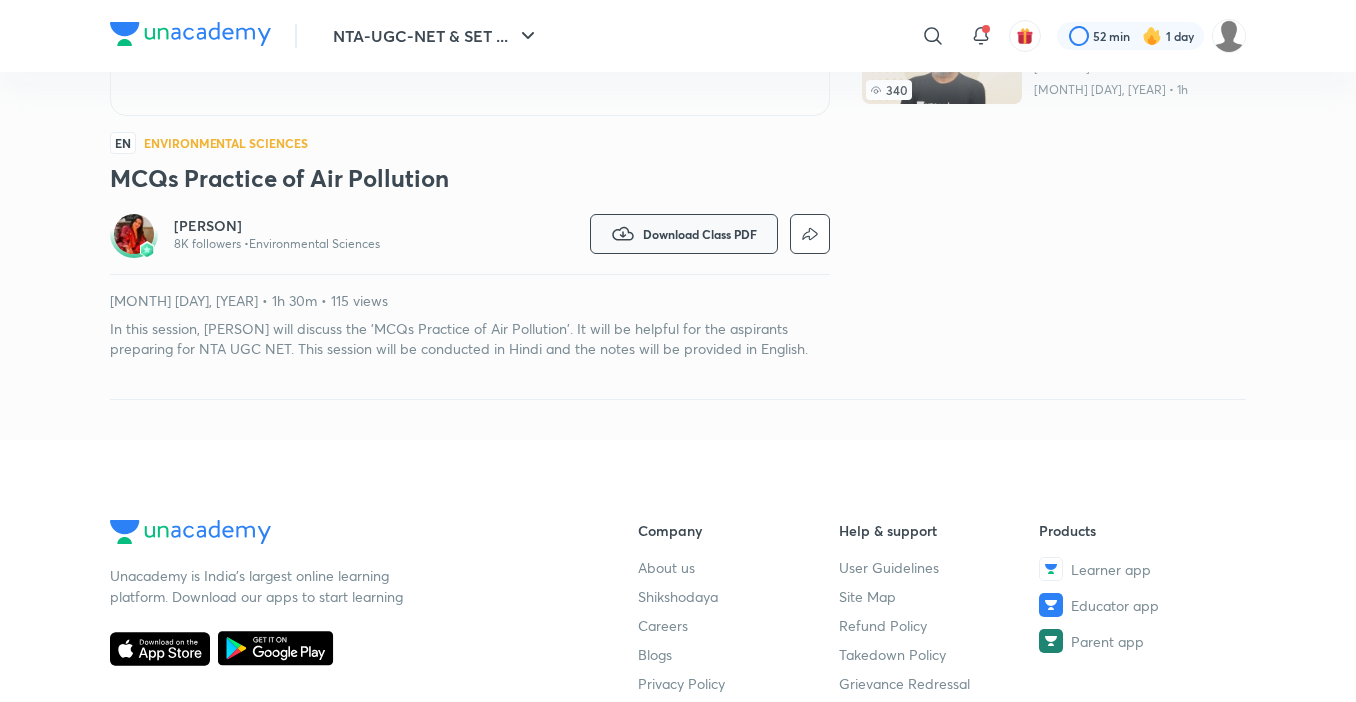 click on "Download Class PDF" at bounding box center [700, 234] 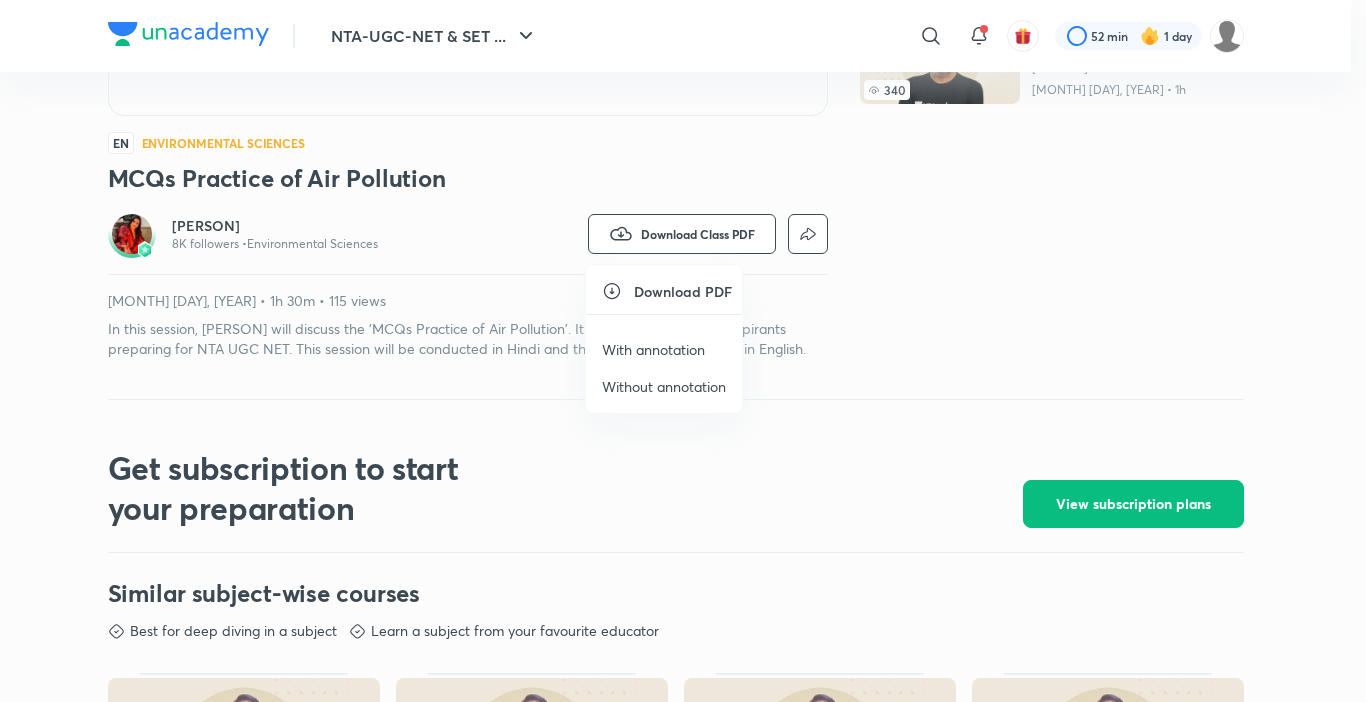 click on "With annotation" at bounding box center [653, 349] 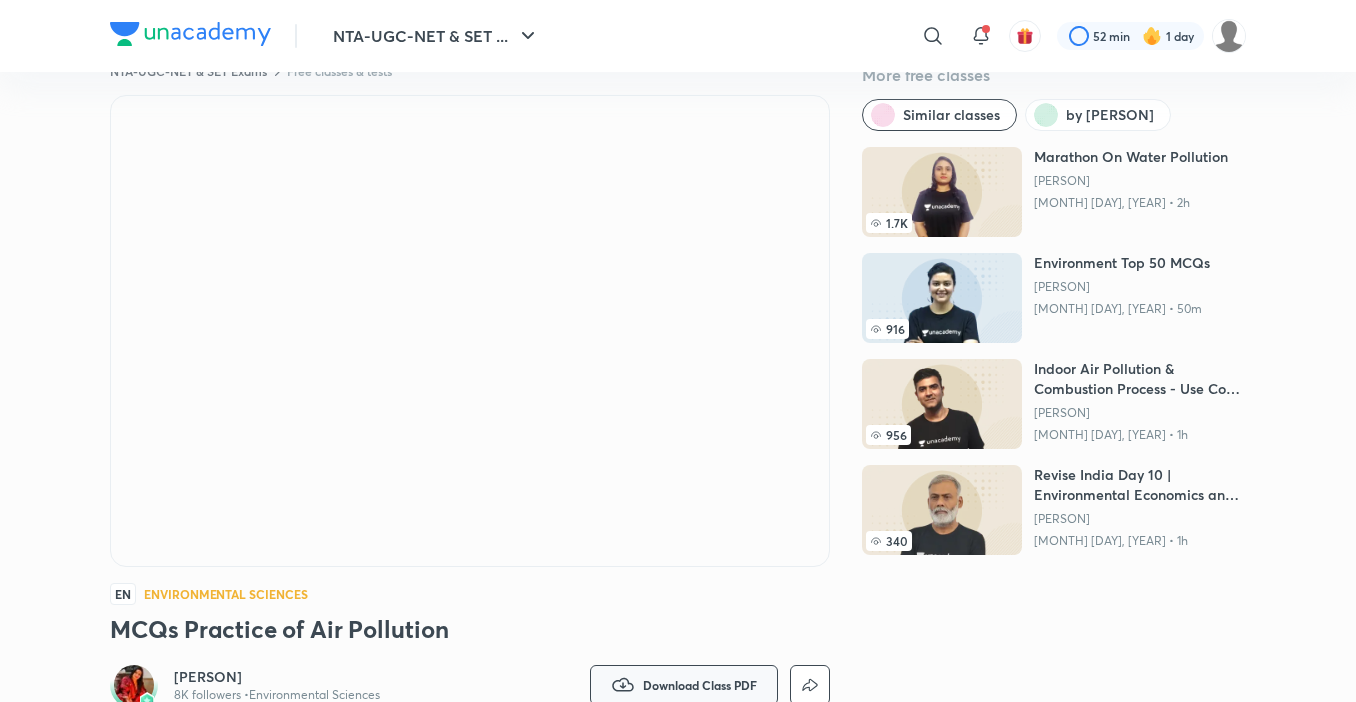 scroll, scrollTop: 0, scrollLeft: 0, axis: both 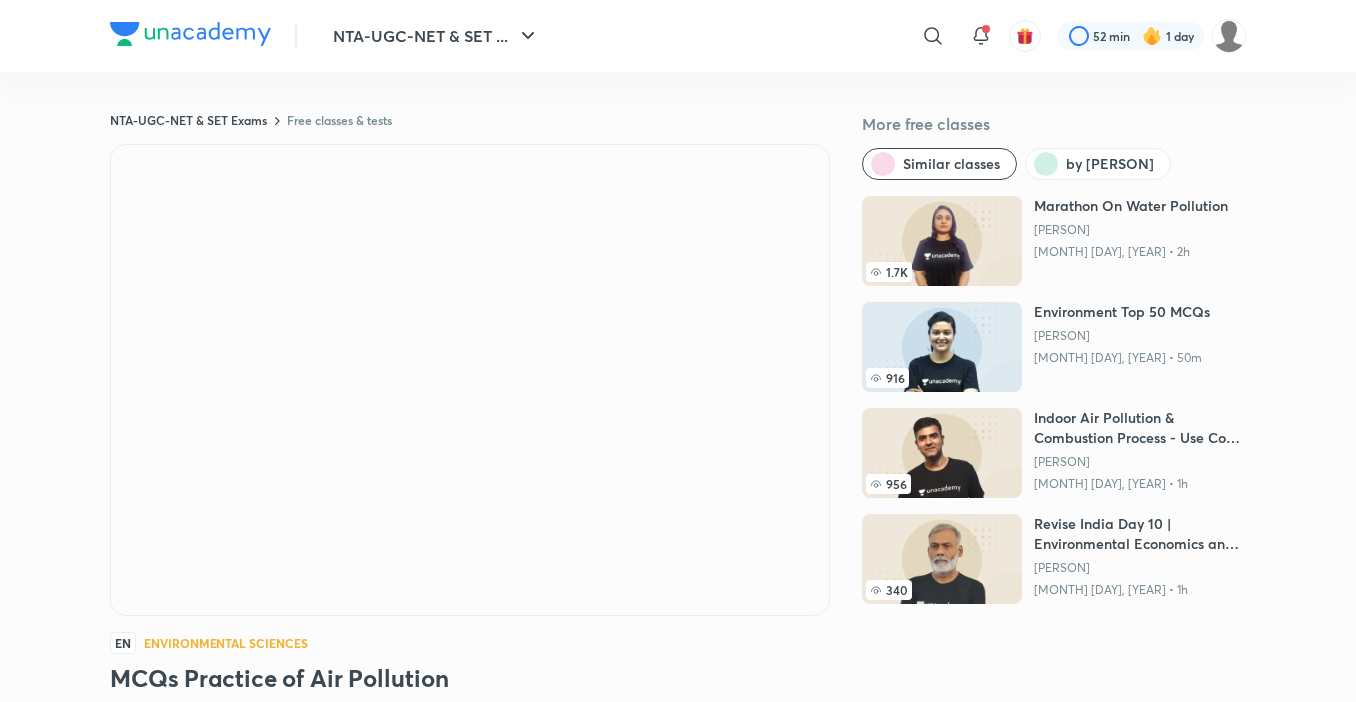 click on "NTA-UGC-NET & SET  ... ​ 52 min 1 day NTA-UGC-NET & SET Exams Free classes & tests More free classes Similar classes by [PERSON]   1.7K Marathon On Water Pollution [PERSON] [MONTH] [DAY], [YEAR] • 2h    916 Environment Top 50 MCQs [PERSON] [MONTH] [DAY], [YEAR] • 50m   956 Indoor Air Pollution & Combustion Process - Use Code KB10 [PERSON] [MONTH] [DAY], [YEAR] • 1h    340 Revise India Day 10 | Environmental Economics and Demography [PERSON] [MONTH] [DAY], [YEAR] • 1h  EN Environmental Sciences MCQs Practice of Air Pollution [PERSON] 8K followers •  Environmental Sciences Watch on app Download Class PDF [MONTH] [DAY], [YEAR] • 1h 30m  • 115 views In this session, [PERSON] will discuss the 'MCQs Practice of Air Pollution'. It will be helpful for the aspirants preparing for NTA UGC NET. This session will be conducted in Hindi and the notes will be provided in English. Read more Get subscription to start your preparation View subscription plans Similar subject-wise courses Best for deep diving in a subject   Hinglish" at bounding box center [678, 1103] 